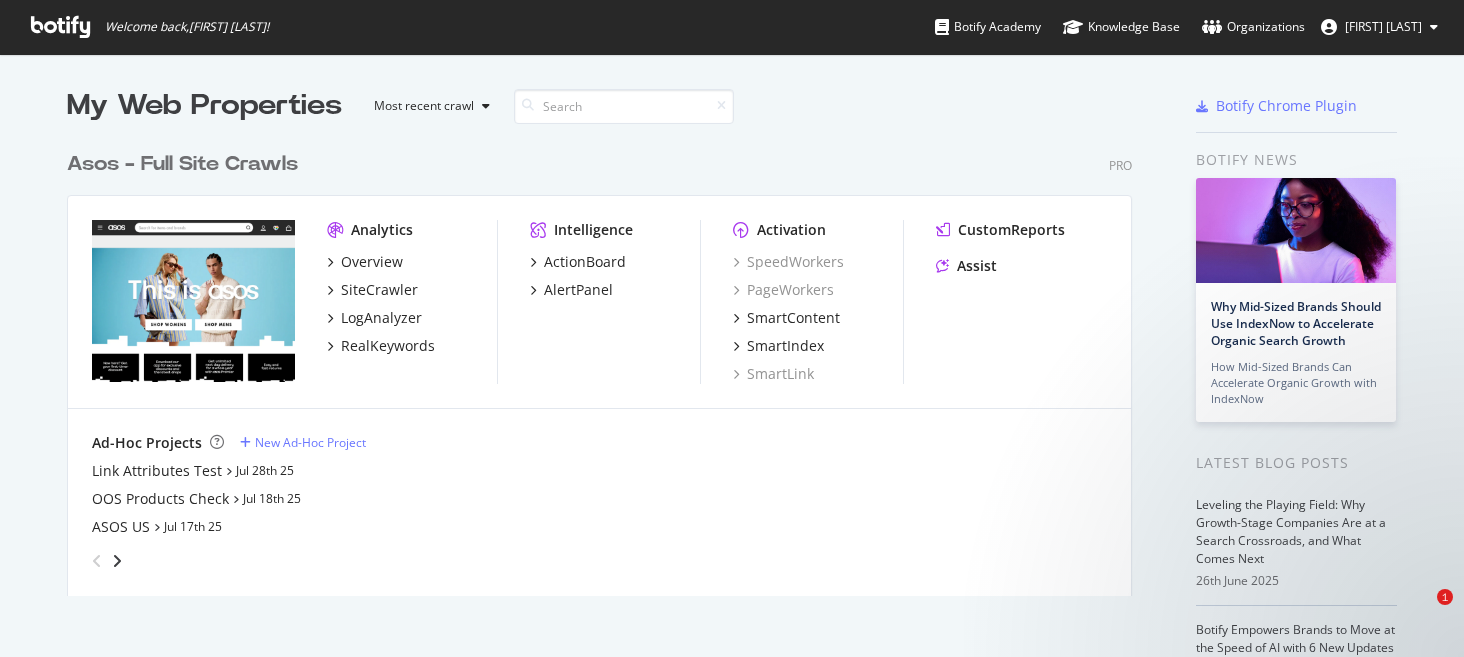 scroll, scrollTop: 0, scrollLeft: 0, axis: both 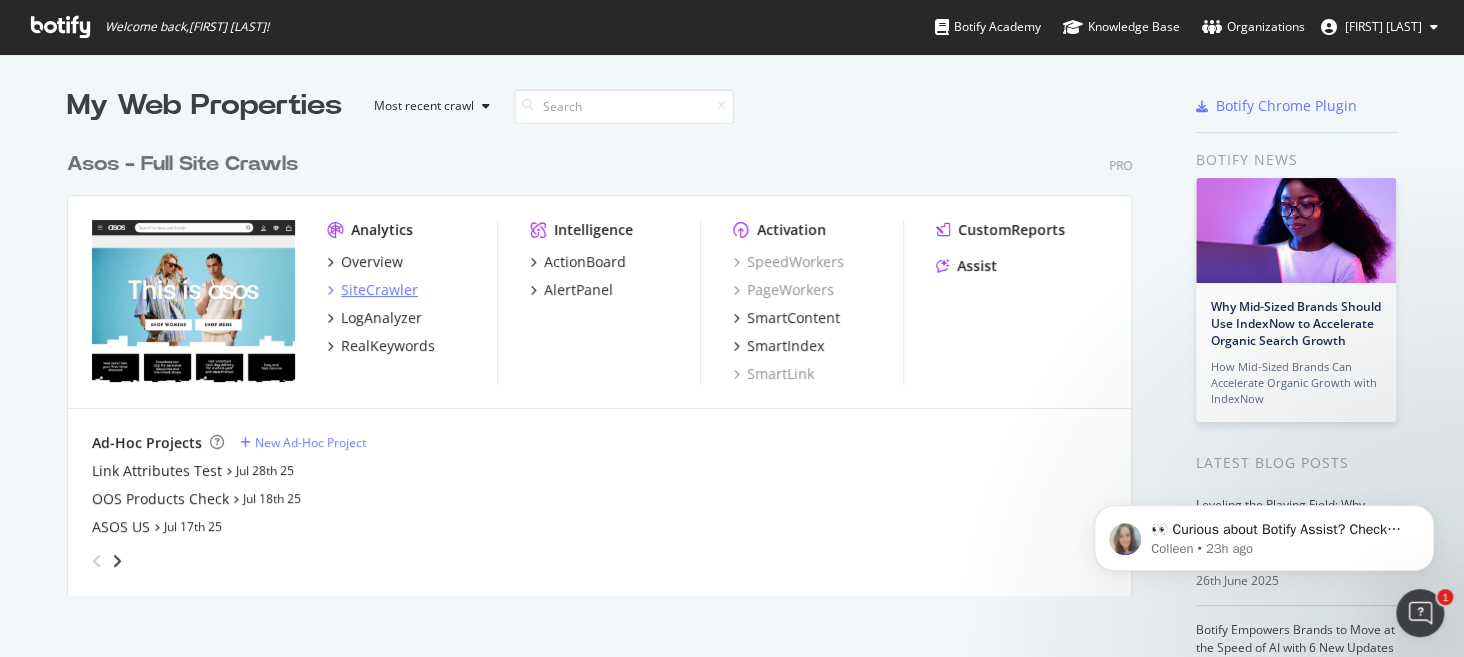 click on "SiteCrawler" at bounding box center (379, 290) 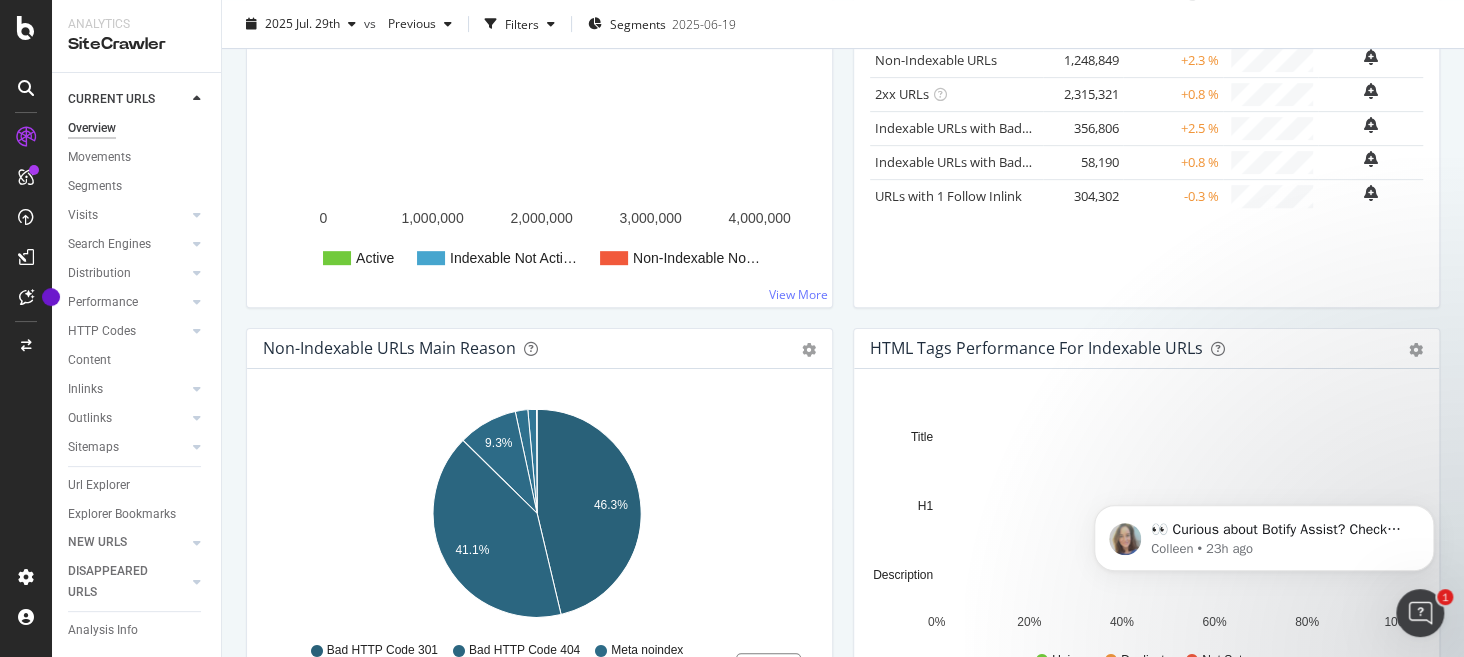 scroll, scrollTop: 400, scrollLeft: 0, axis: vertical 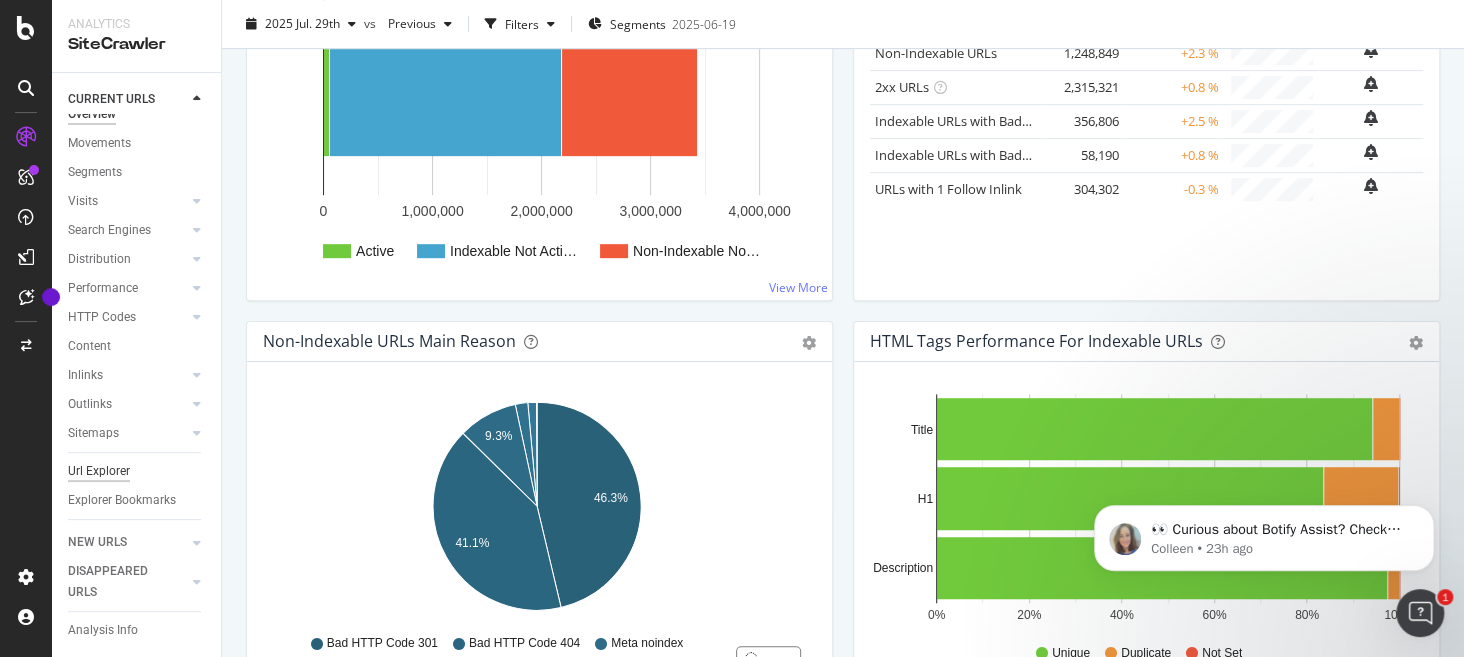 click on "Url Explorer" at bounding box center [99, 471] 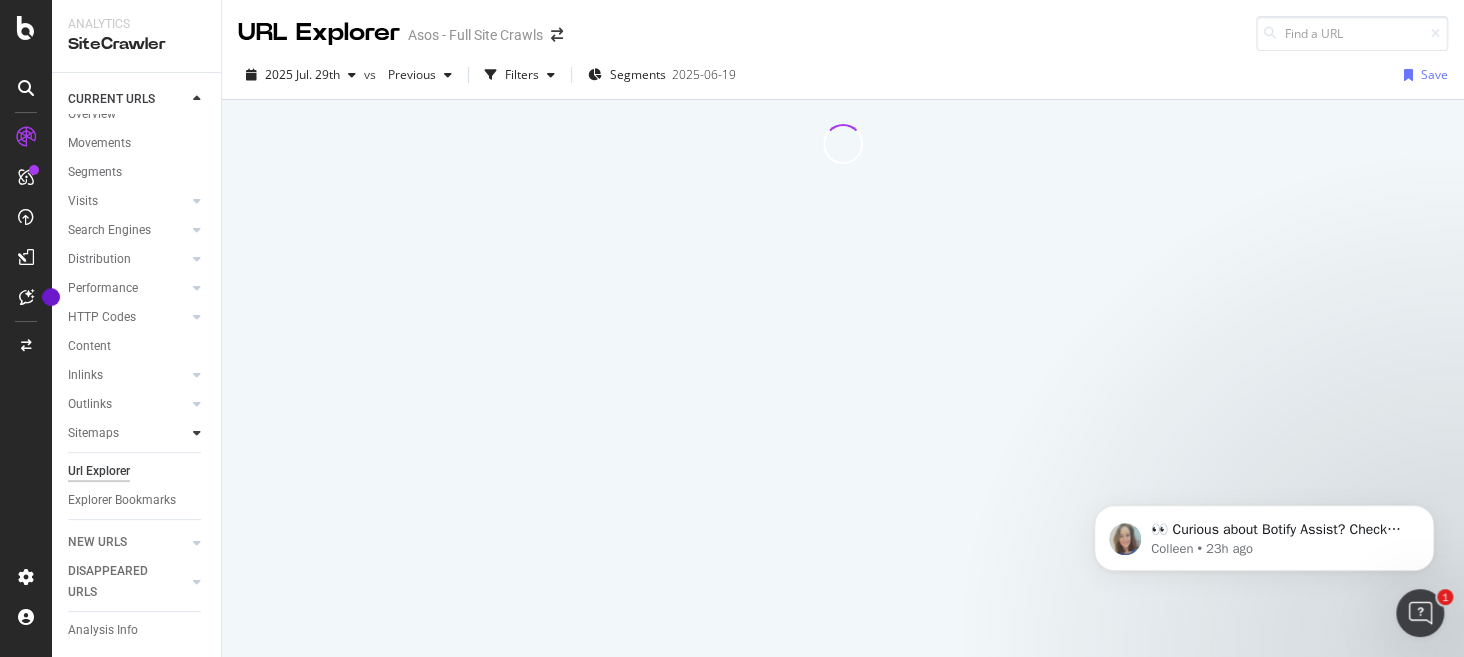 scroll, scrollTop: 0, scrollLeft: 0, axis: both 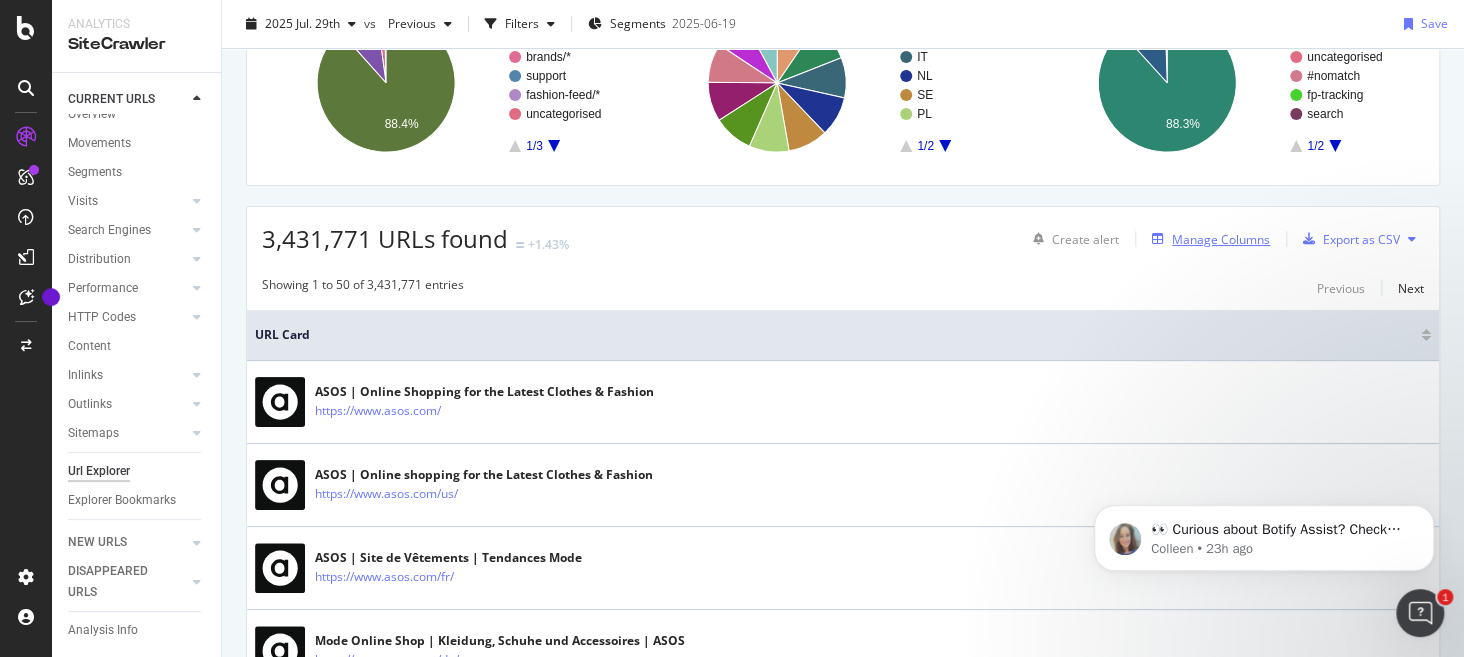 click on "Create alert Manage Columns Export as CSV" at bounding box center (1224, 239) 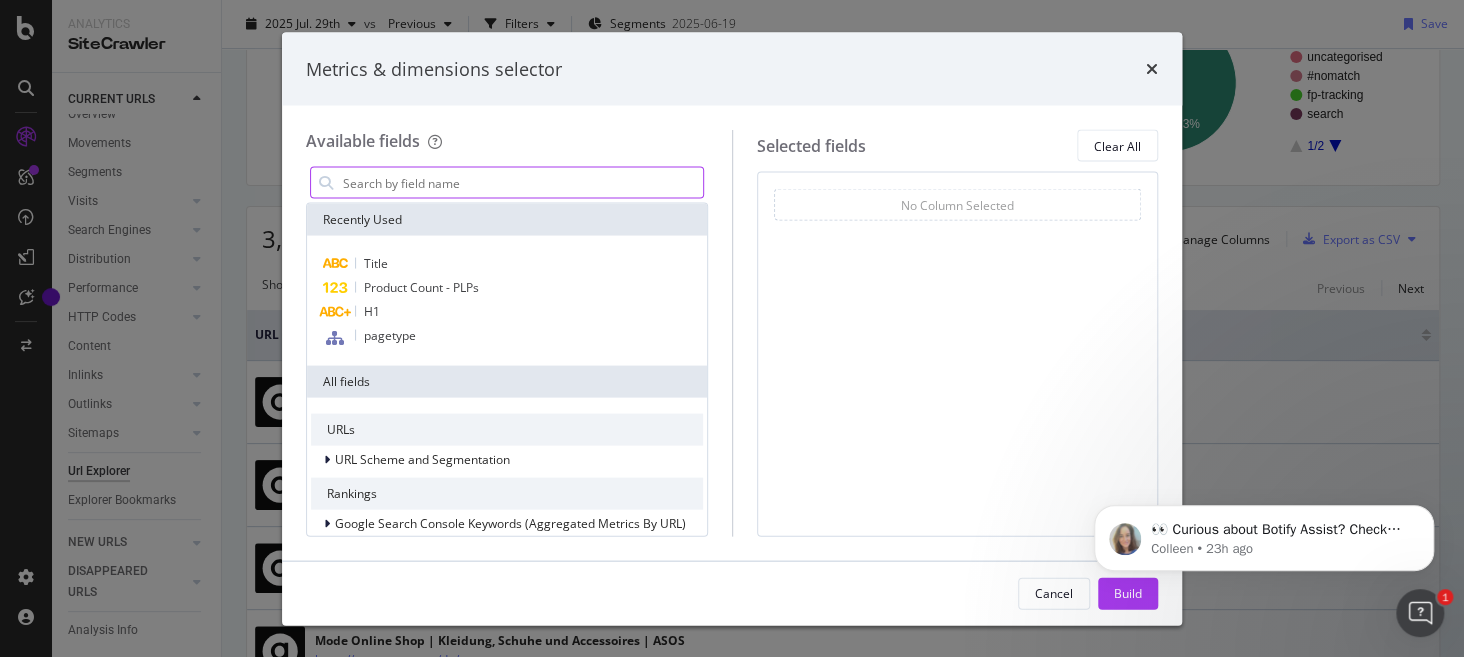 click at bounding box center [522, 183] 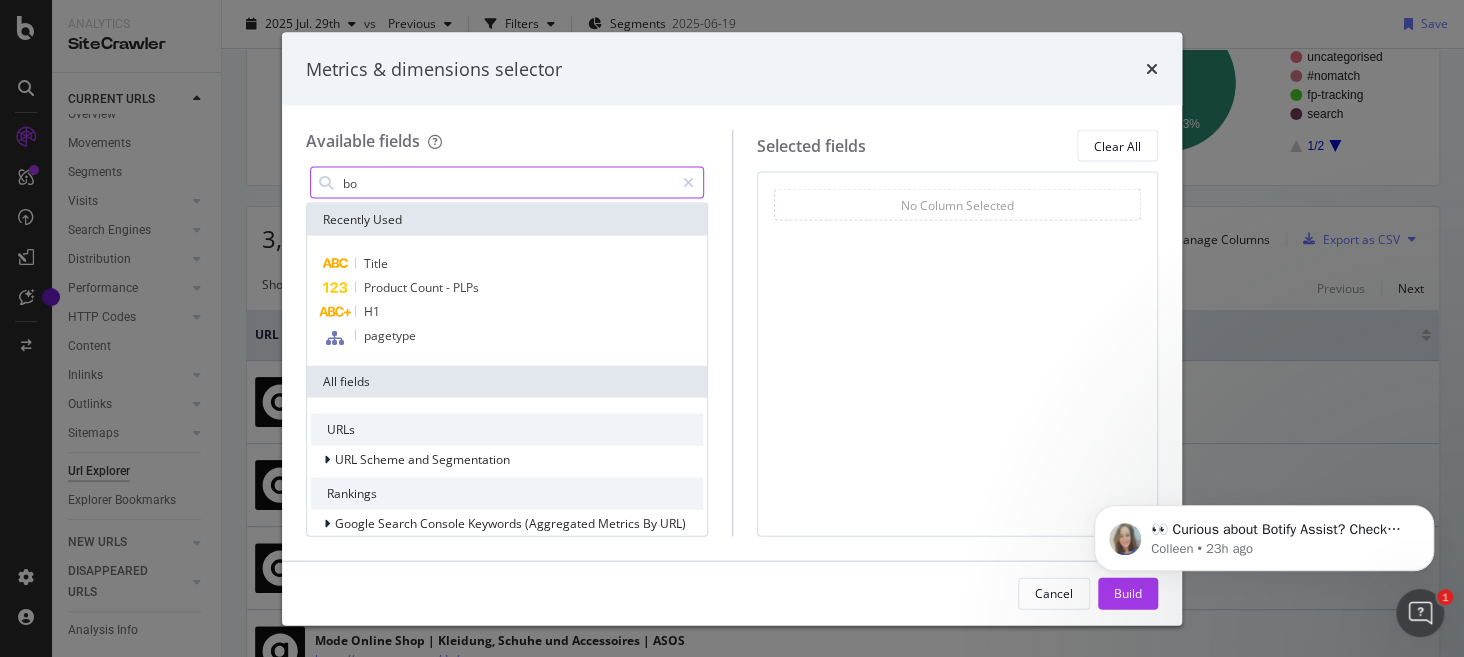 type on "b" 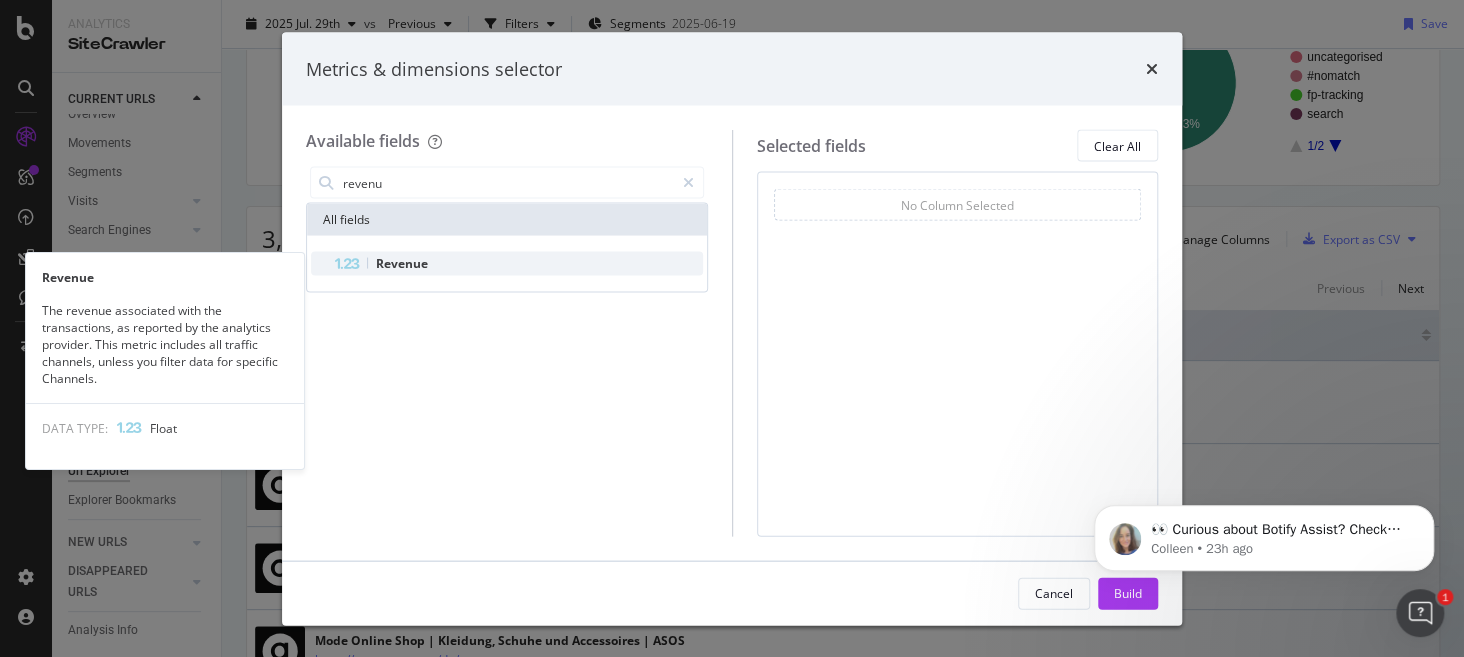 type on "revenu" 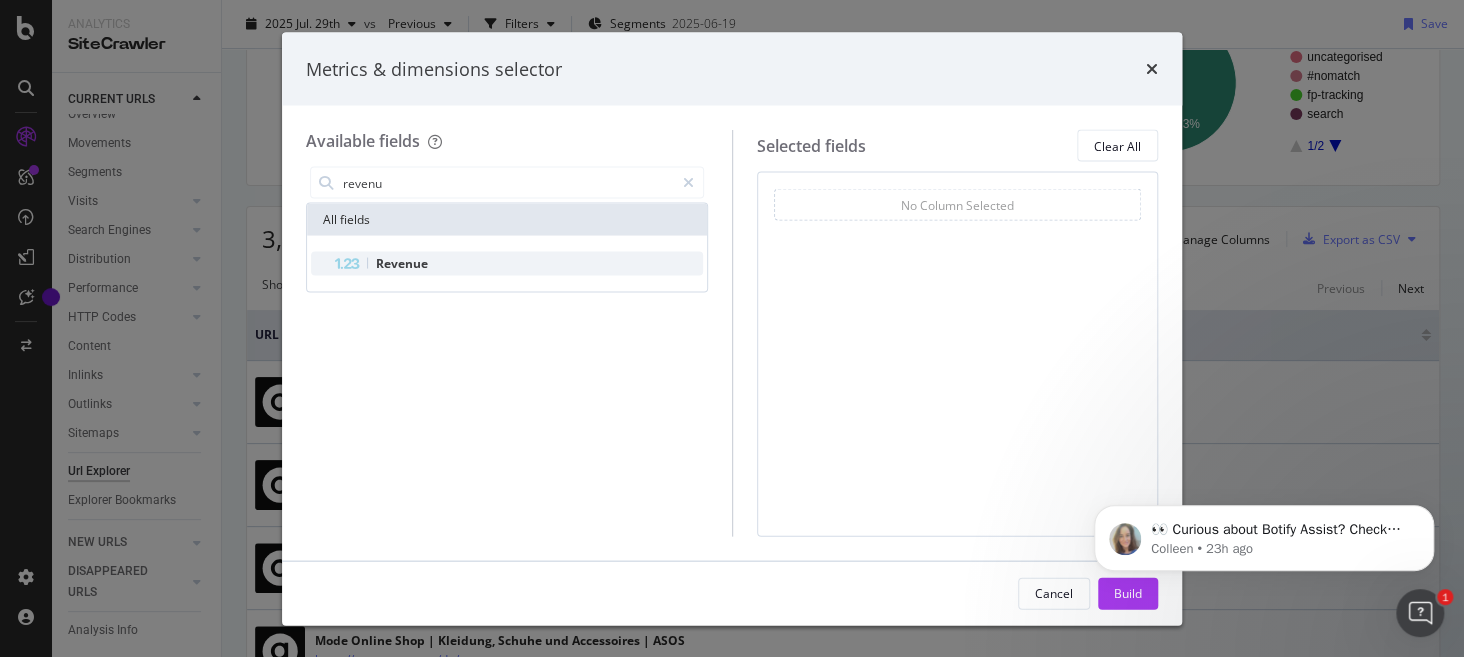 click on "Revenue" at bounding box center (519, 264) 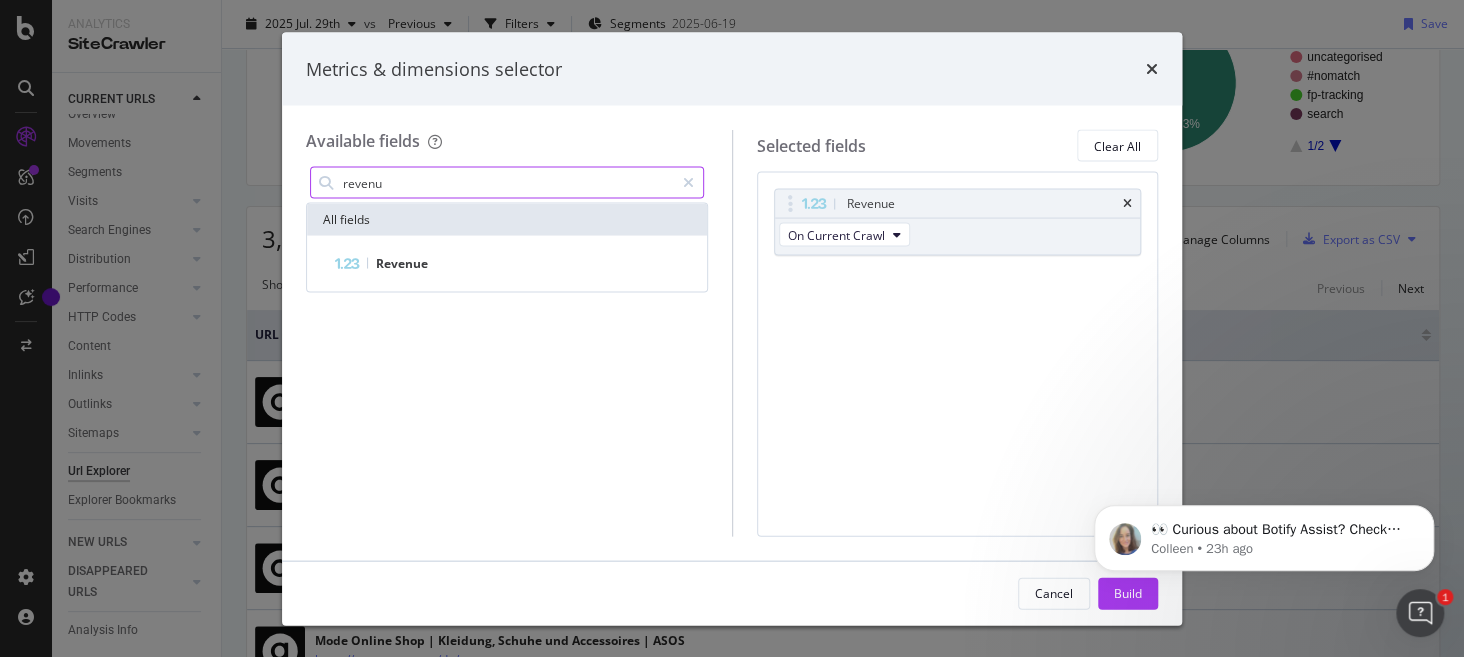 click on "👀 Curious about Botify Assist? Check out these use cases to explore what Assist can do! Colleen • 23h ago" 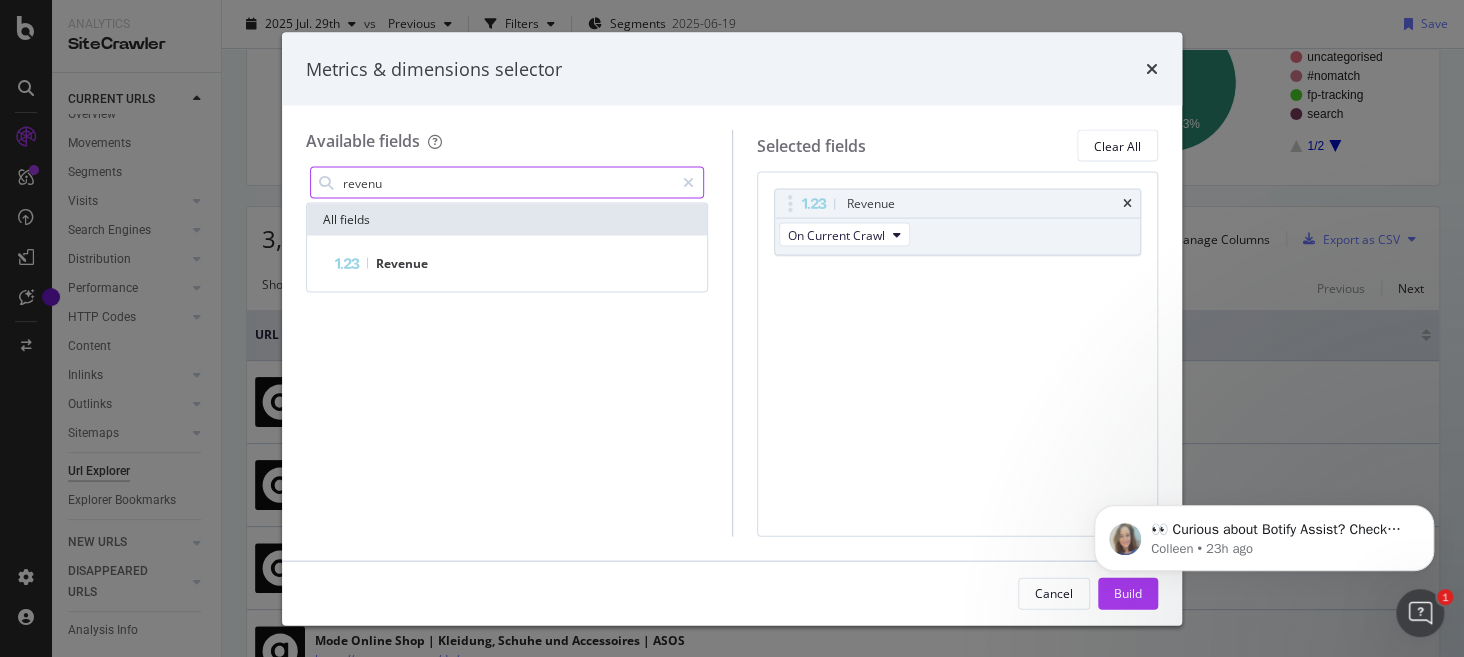 click on "👀 Curious about Botify Assist? Check out these use cases to explore what Assist can do! Colleen • 23h ago" 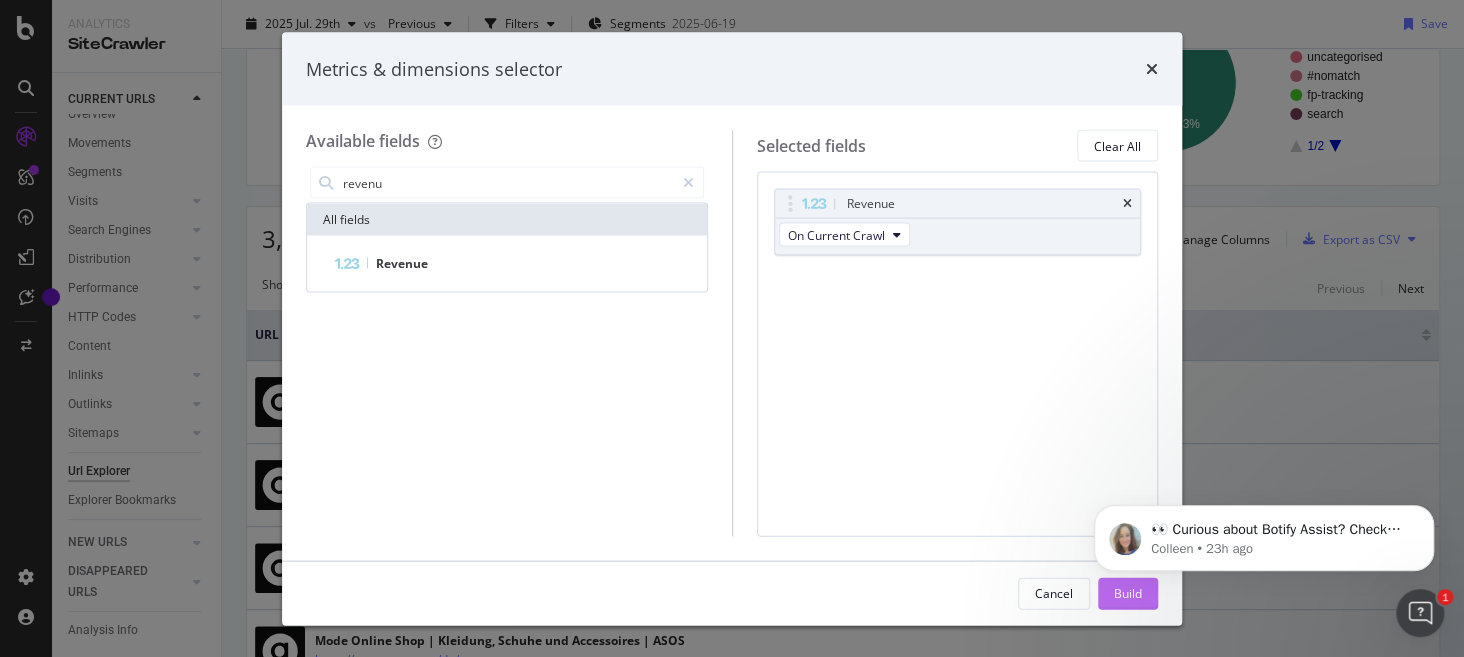 click on "Build" at bounding box center [1128, 593] 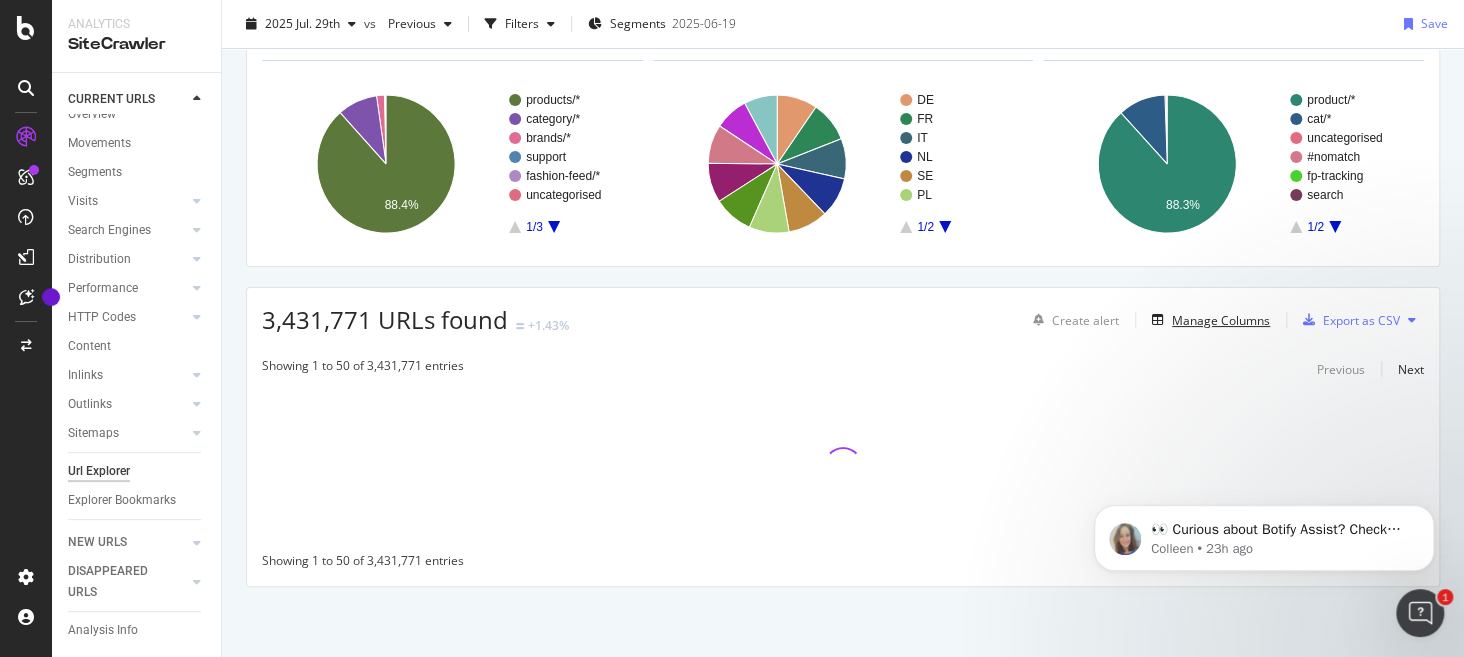 scroll, scrollTop: 117, scrollLeft: 0, axis: vertical 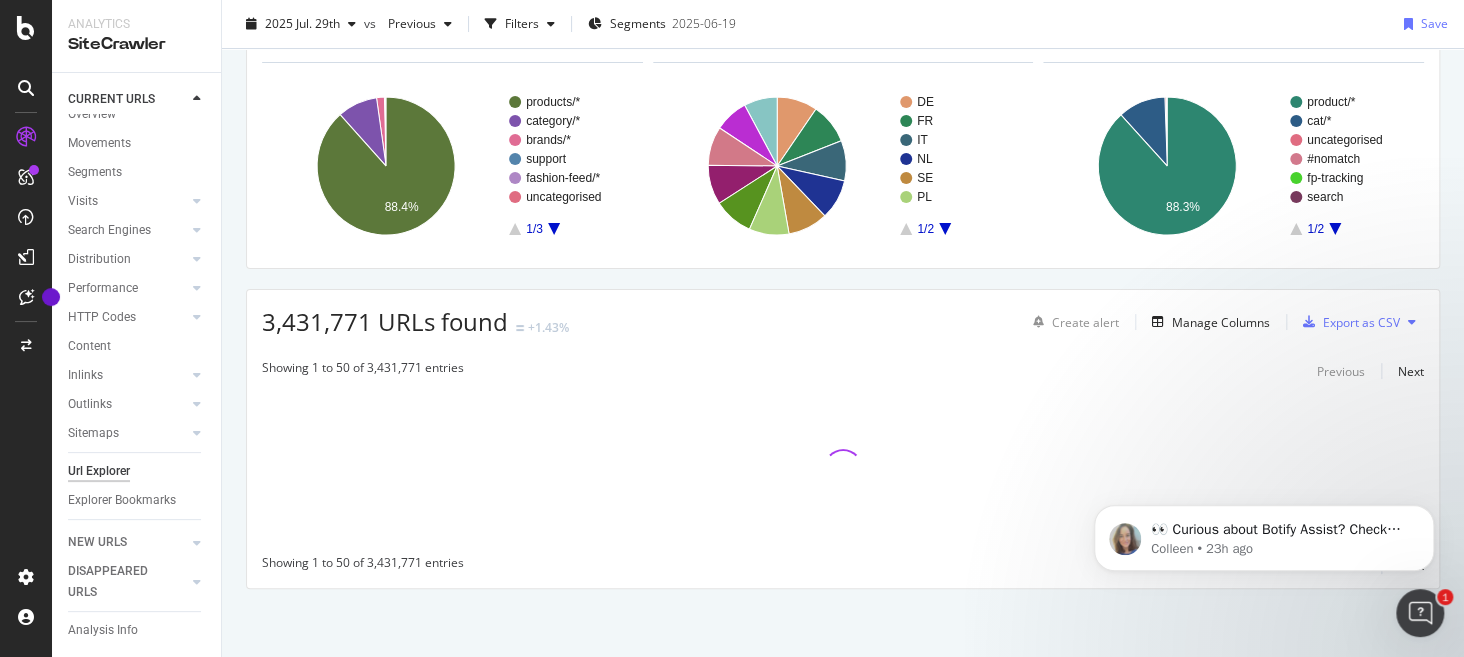 click 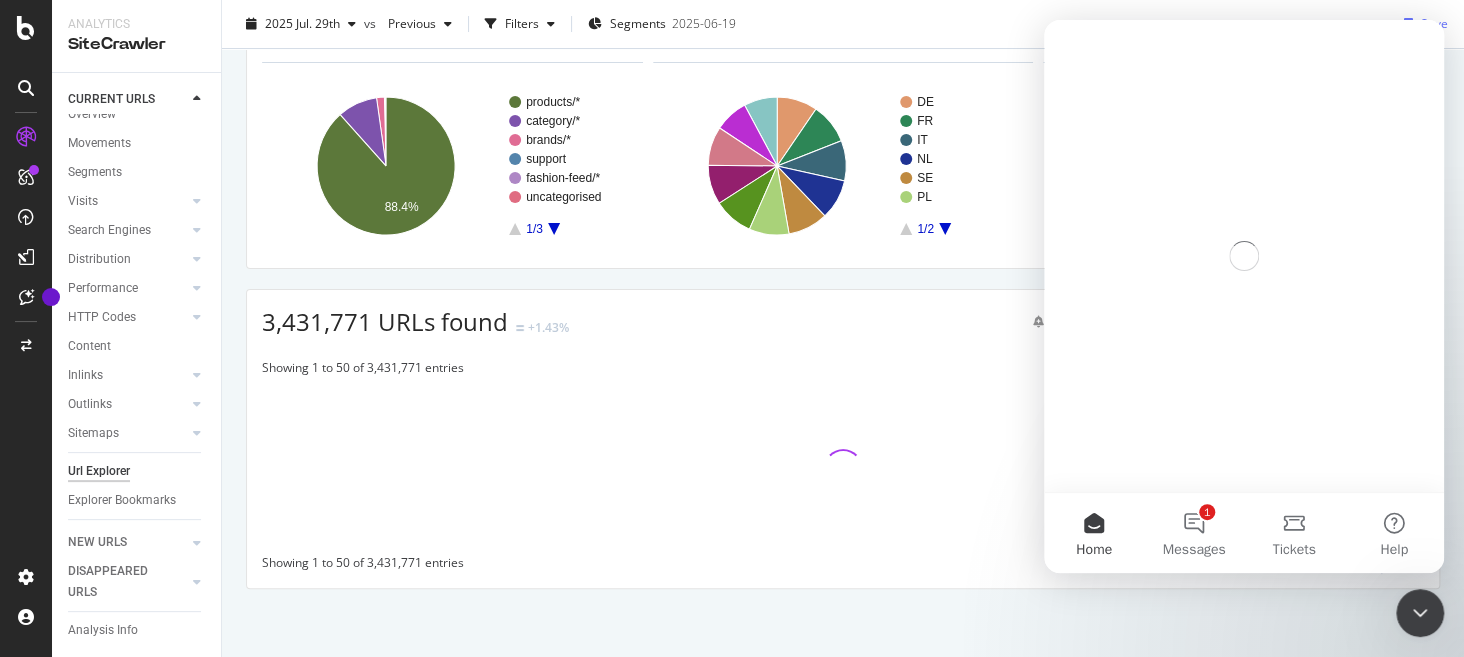 scroll, scrollTop: 0, scrollLeft: 0, axis: both 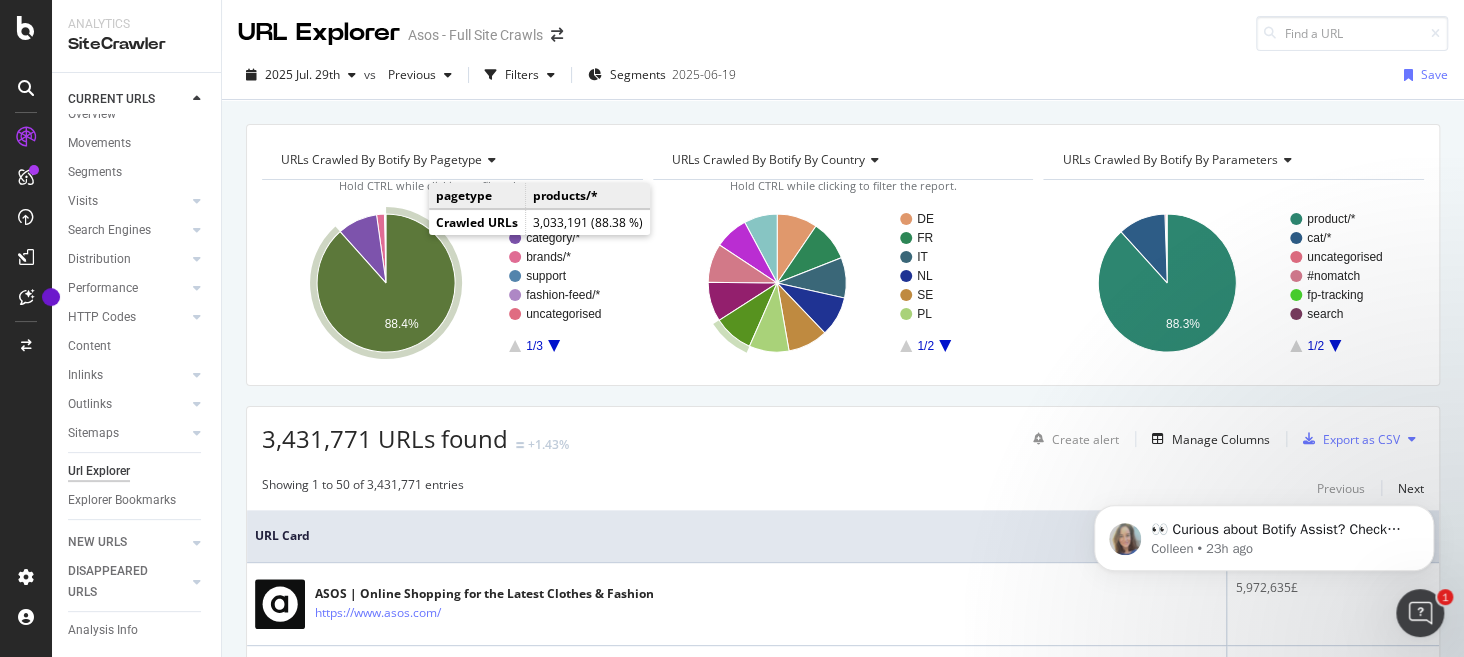 click 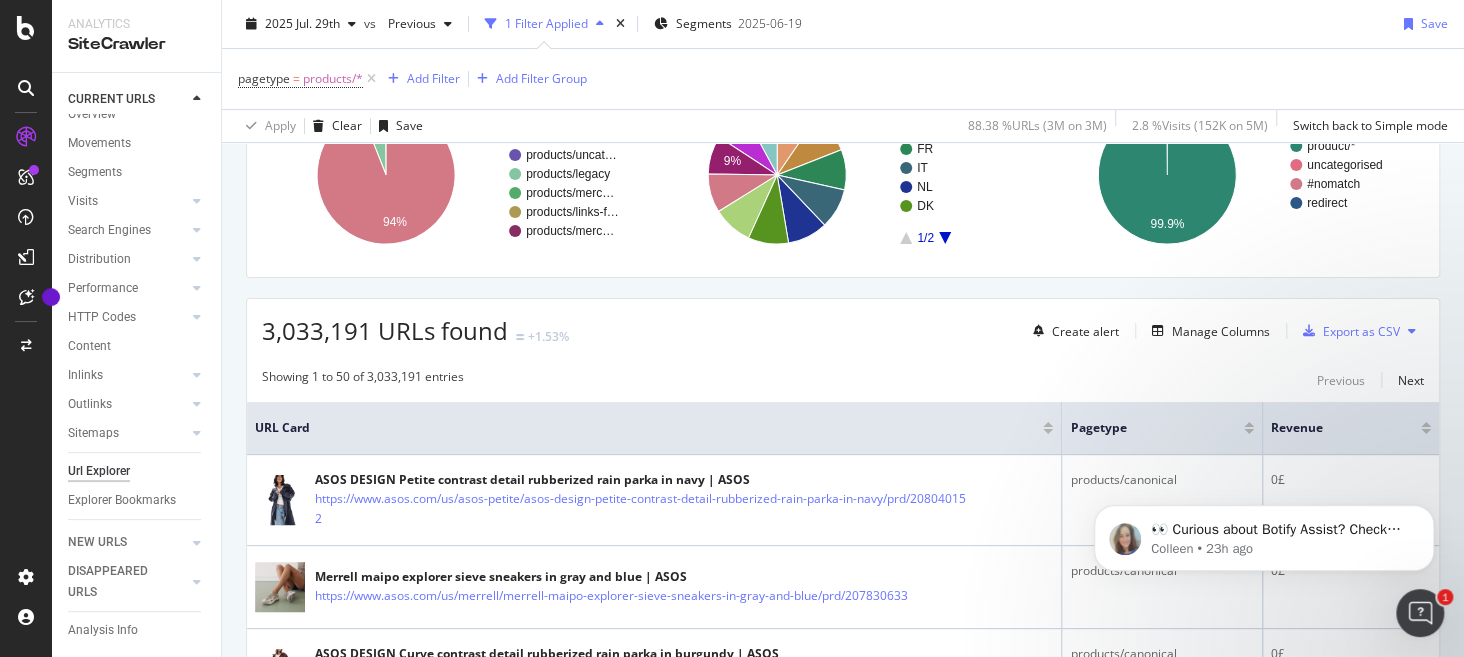 scroll, scrollTop: 201, scrollLeft: 0, axis: vertical 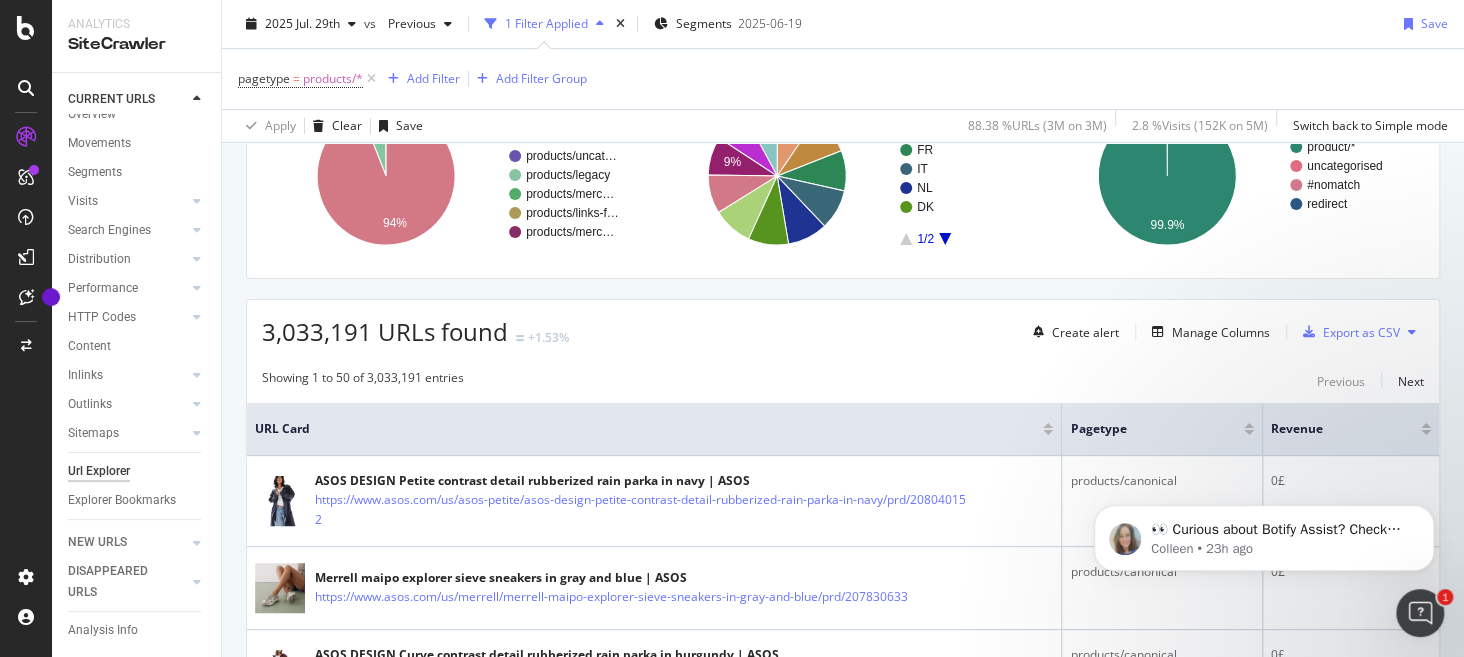 click at bounding box center (1426, 425) 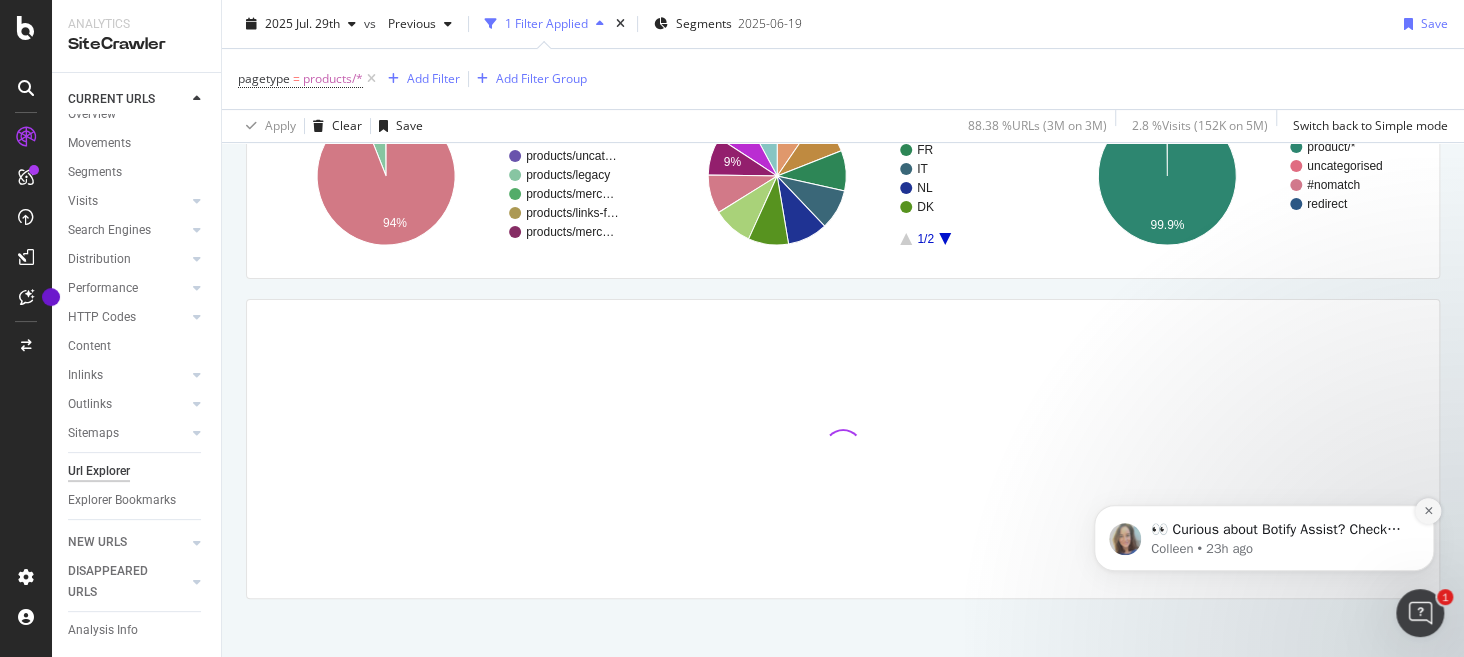 click 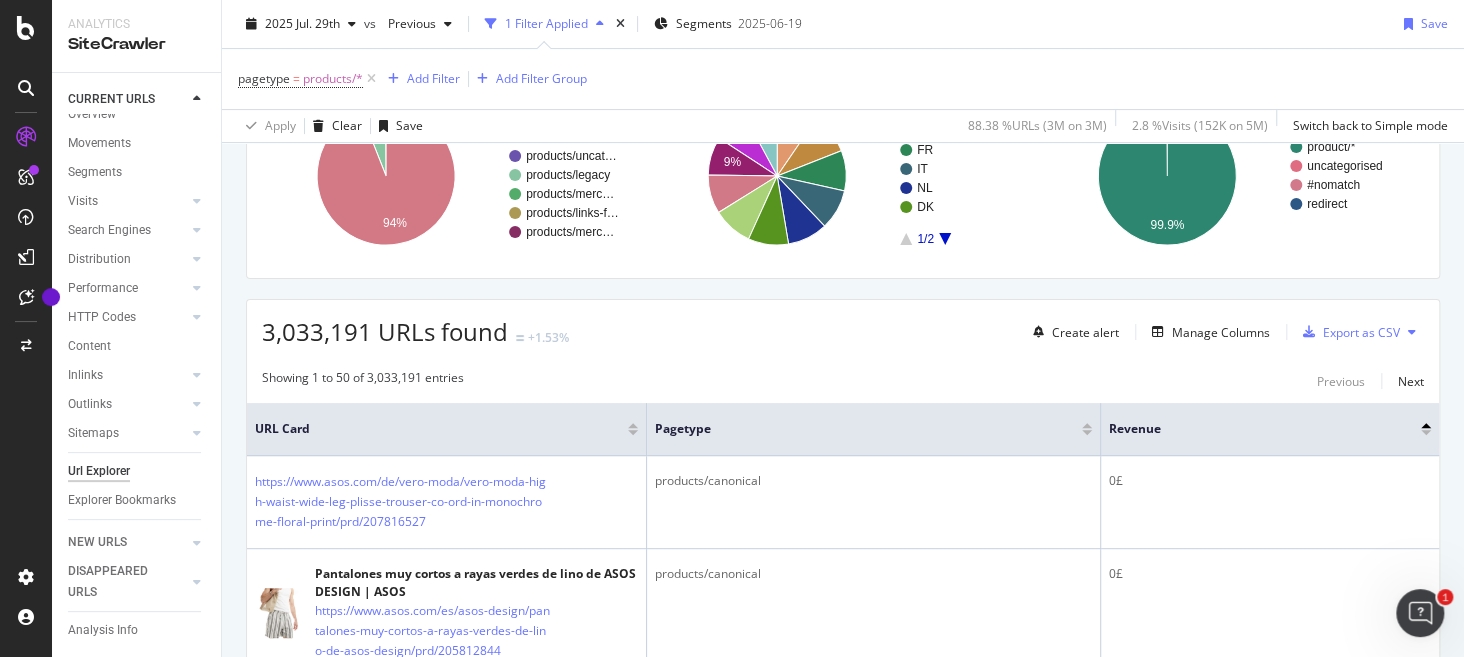 click at bounding box center (1426, 432) 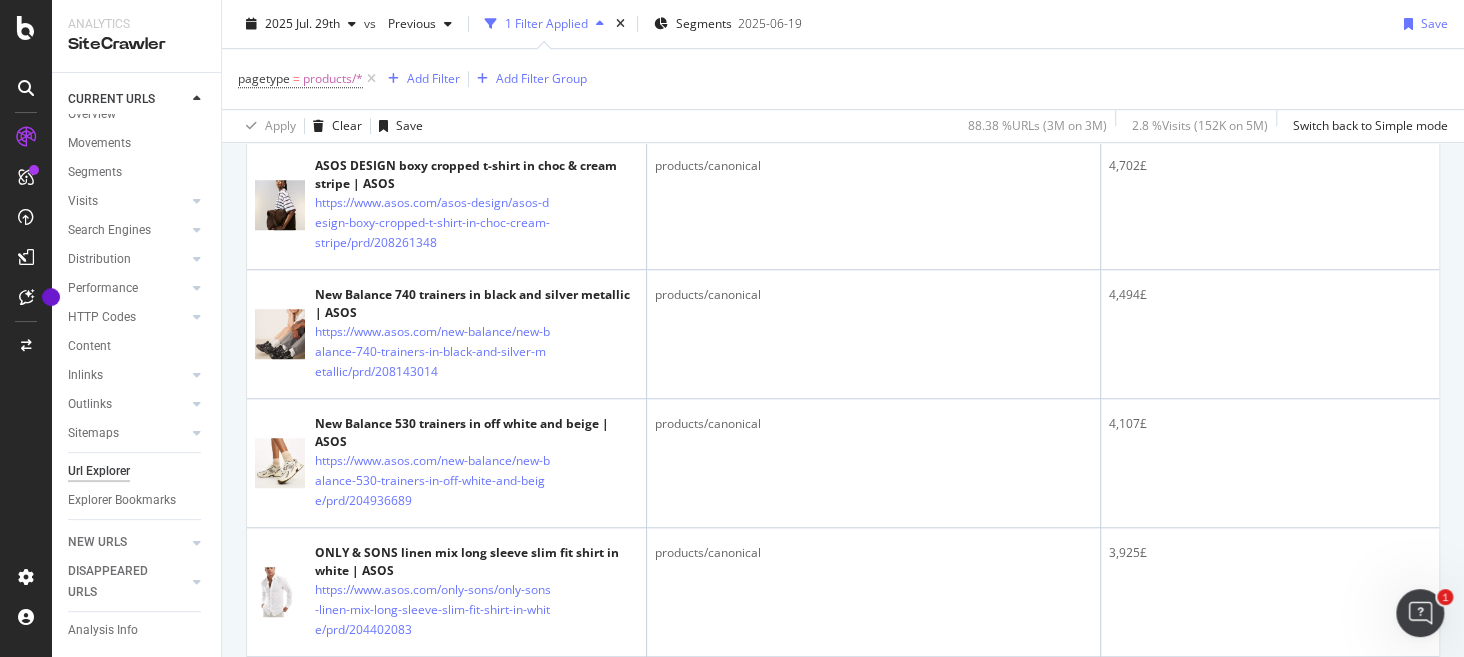 scroll, scrollTop: 643, scrollLeft: 0, axis: vertical 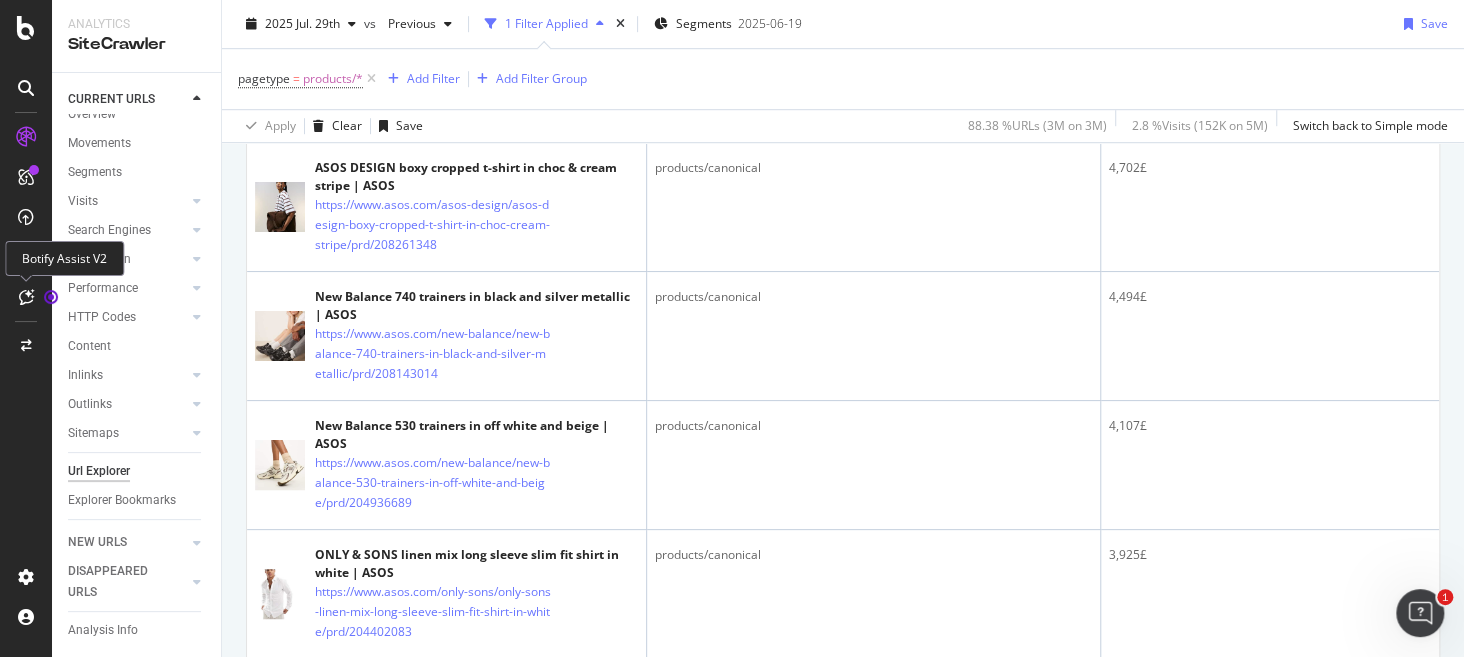 click at bounding box center (26, 297) 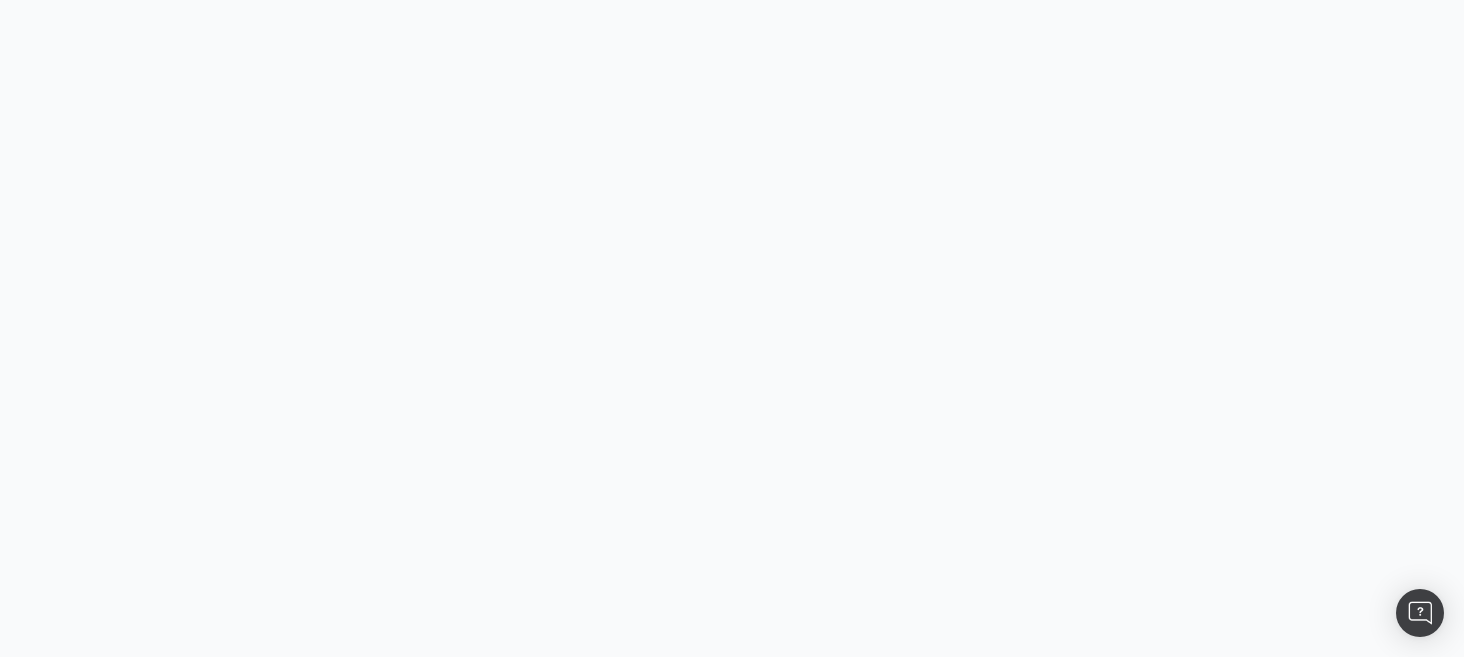 scroll, scrollTop: 0, scrollLeft: 0, axis: both 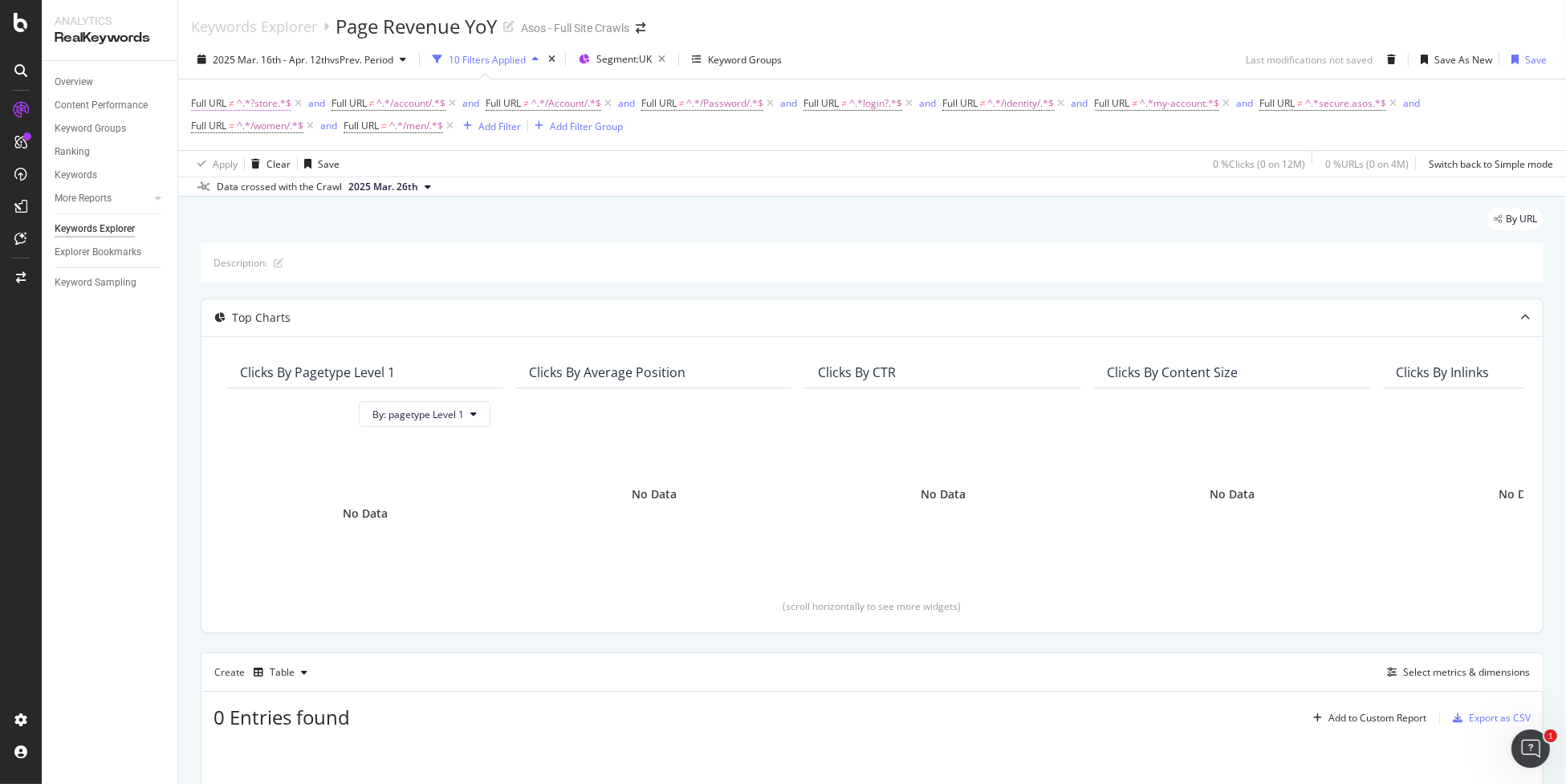 click on "^.*?store.*$" at bounding box center [264, 104] 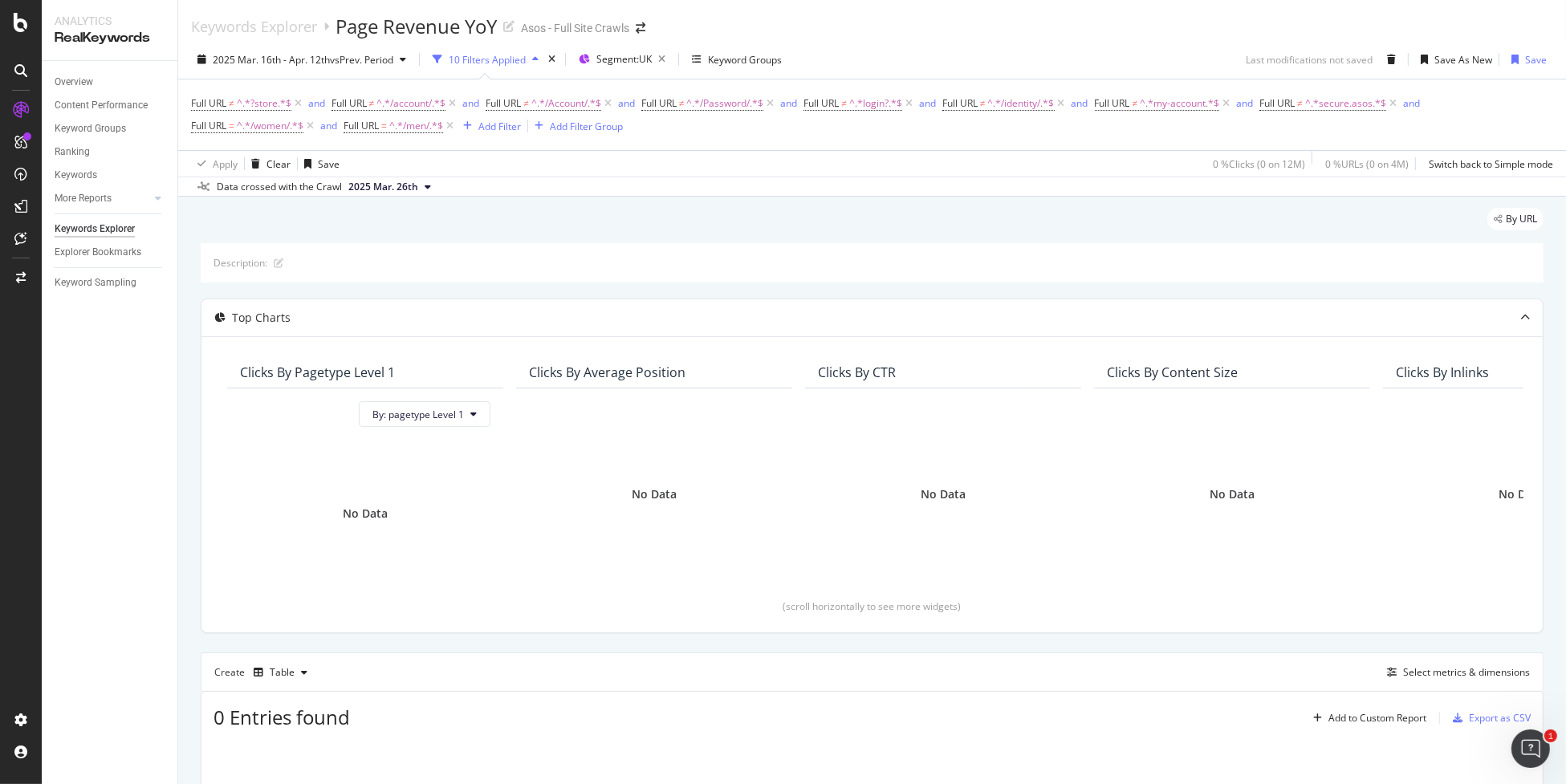 click on "Apply Clear Save 0 %  Clicks ( 0 on 12M ) 0 %  URLs ( 0 on 4M ) Switch back to Simple mode" at bounding box center (872, 163) 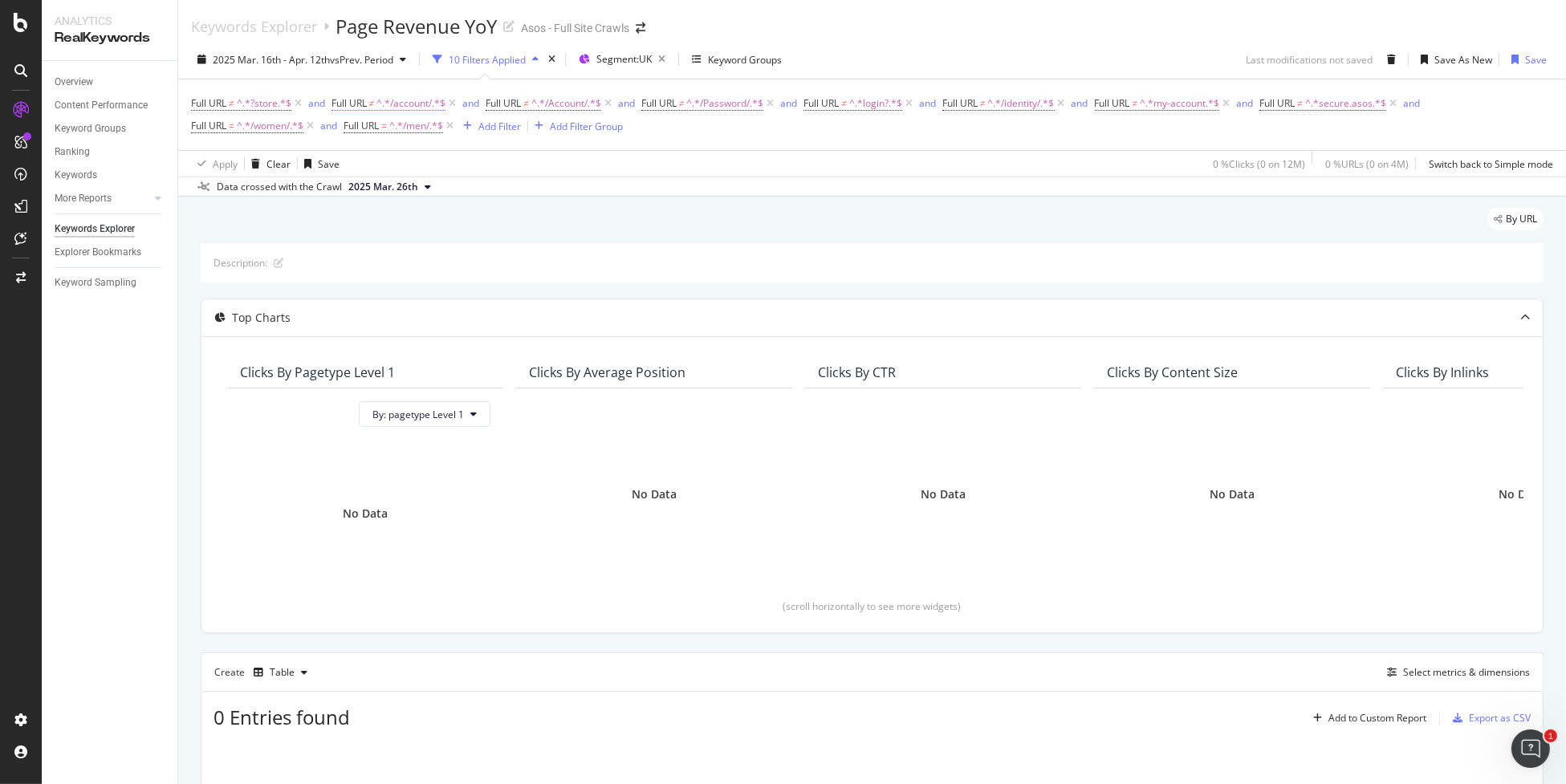 click on "^.*/account/.*$" at bounding box center [411, 104] 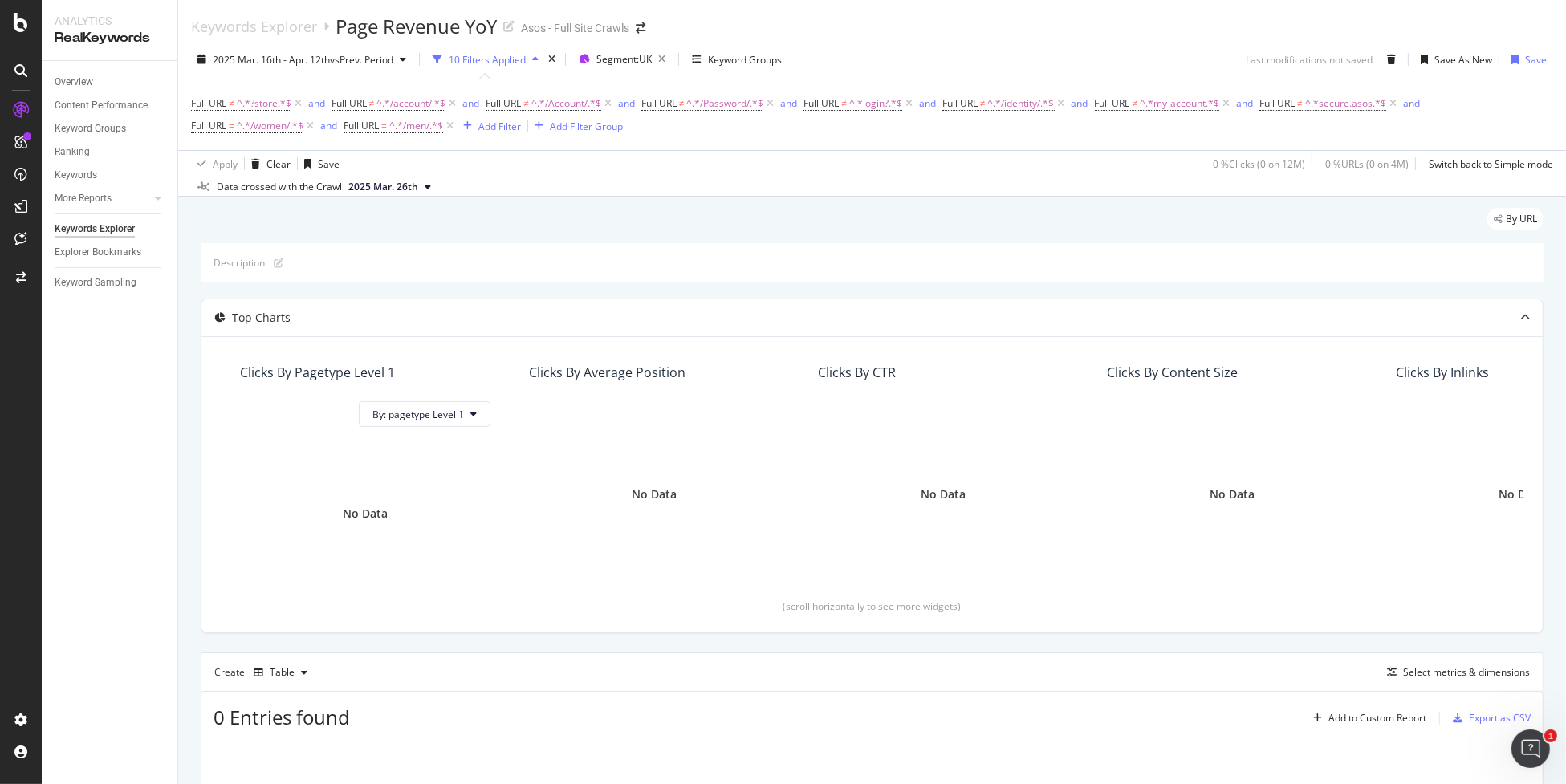 click on "Apply Clear Save 0 %  Clicks ( 0 on 12M ) 0 %  URLs ( 0 on 4M ) Switch back to Simple mode" at bounding box center (872, 163) 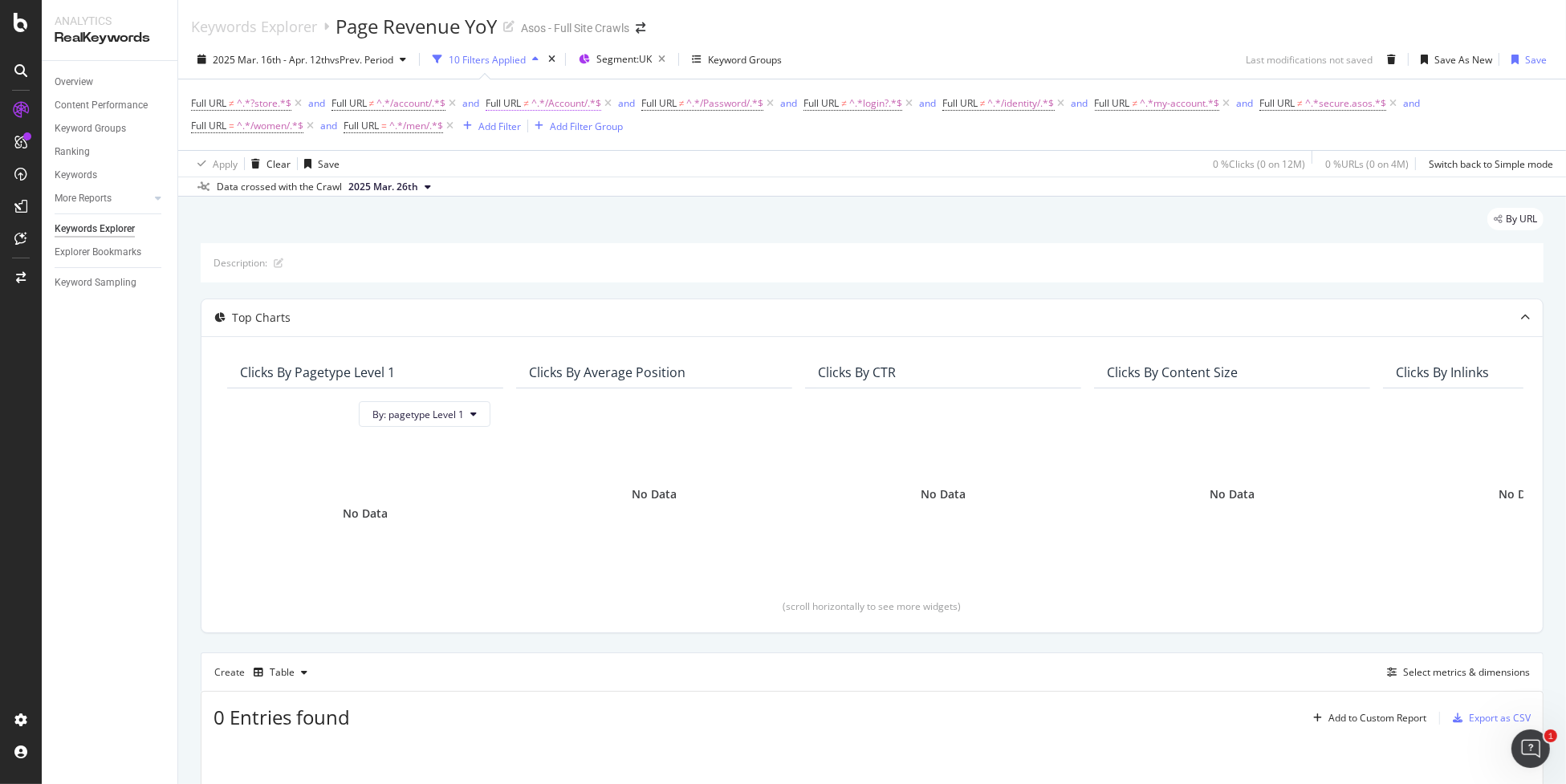 click on "^.*/Account/.*$" at bounding box center [566, 104] 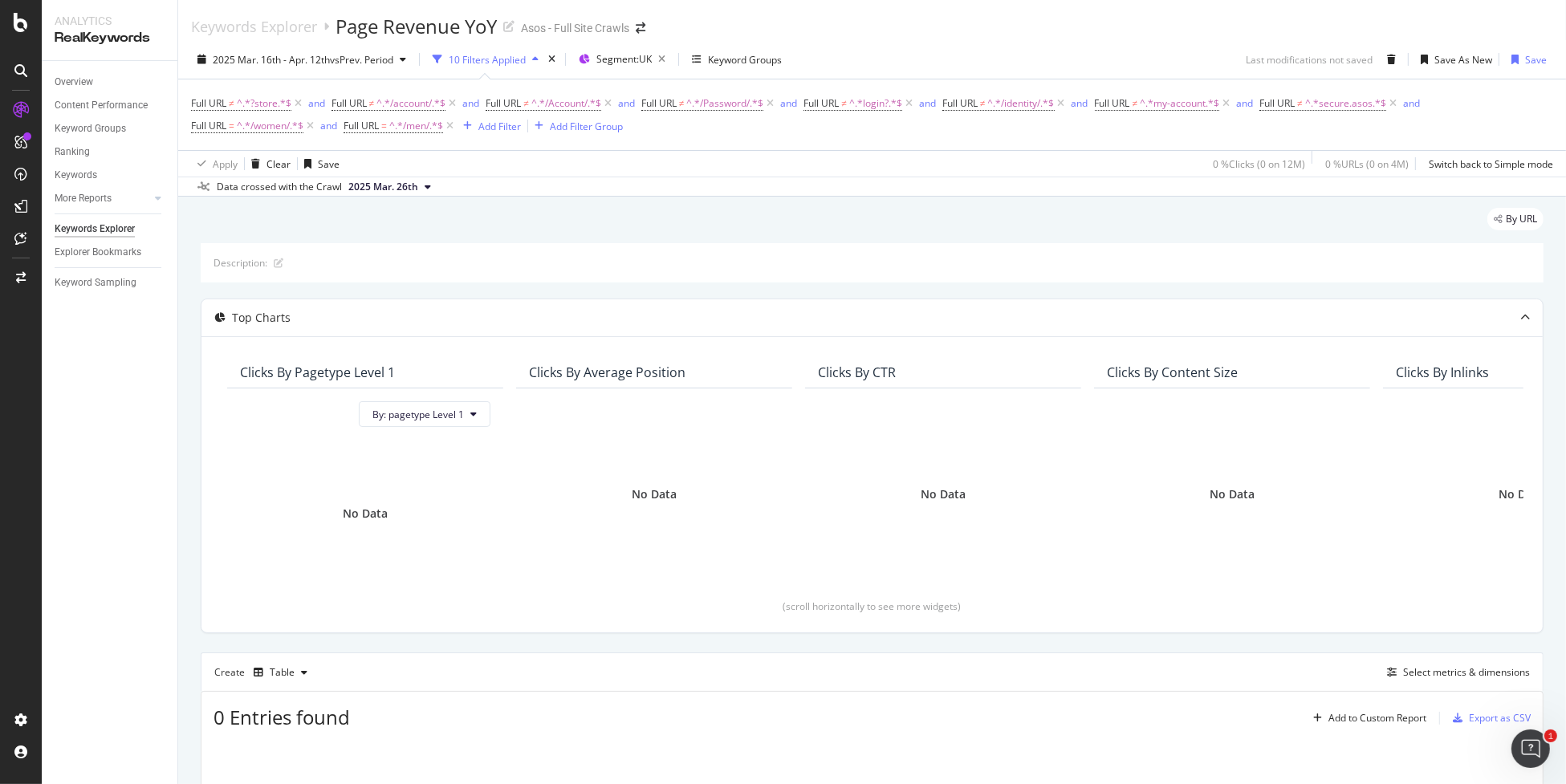 click on "Apply Clear Save 0 %  Clicks ( 0 on 12M ) 0 %  URLs ( 0 on 4M ) Switch back to Simple mode" at bounding box center [872, 163] 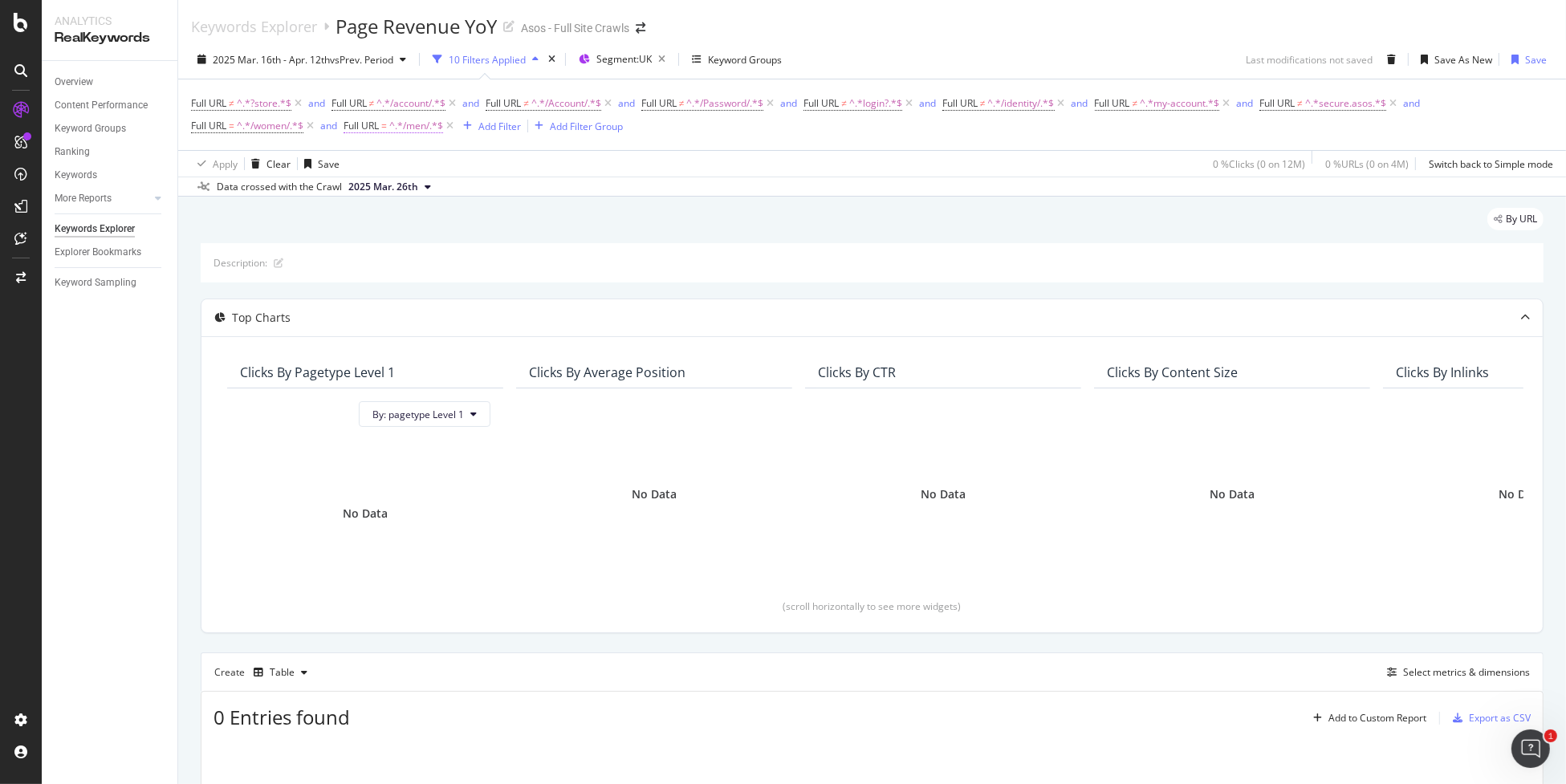 click on "^.*/men/.*$" at bounding box center [416, 126] 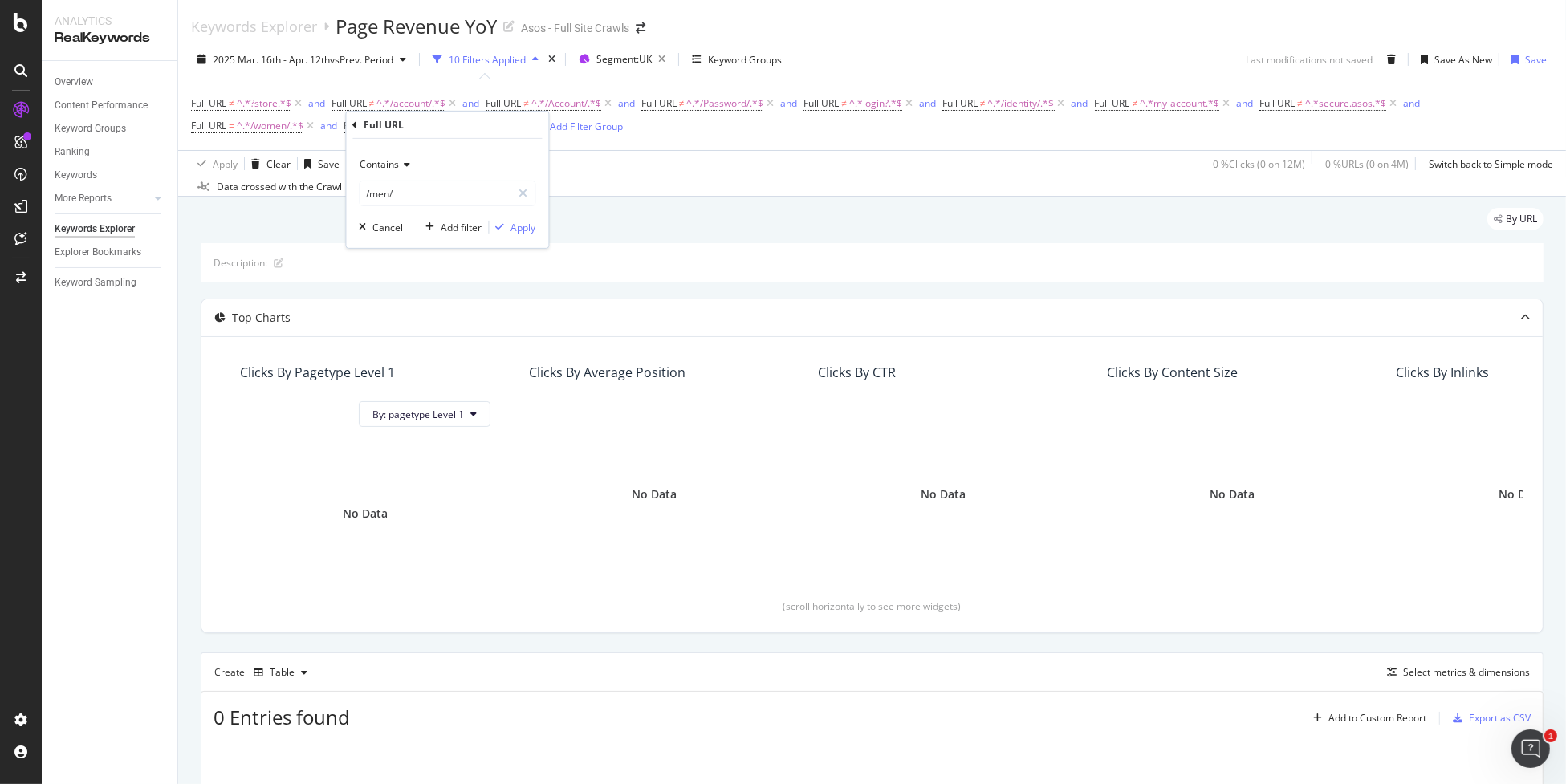 click on "Apply Clear Save 0 %  Clicks ( 0 on 12M ) 0 %  URLs ( 0 on 4M ) Switch back to Simple mode" at bounding box center [872, 163] 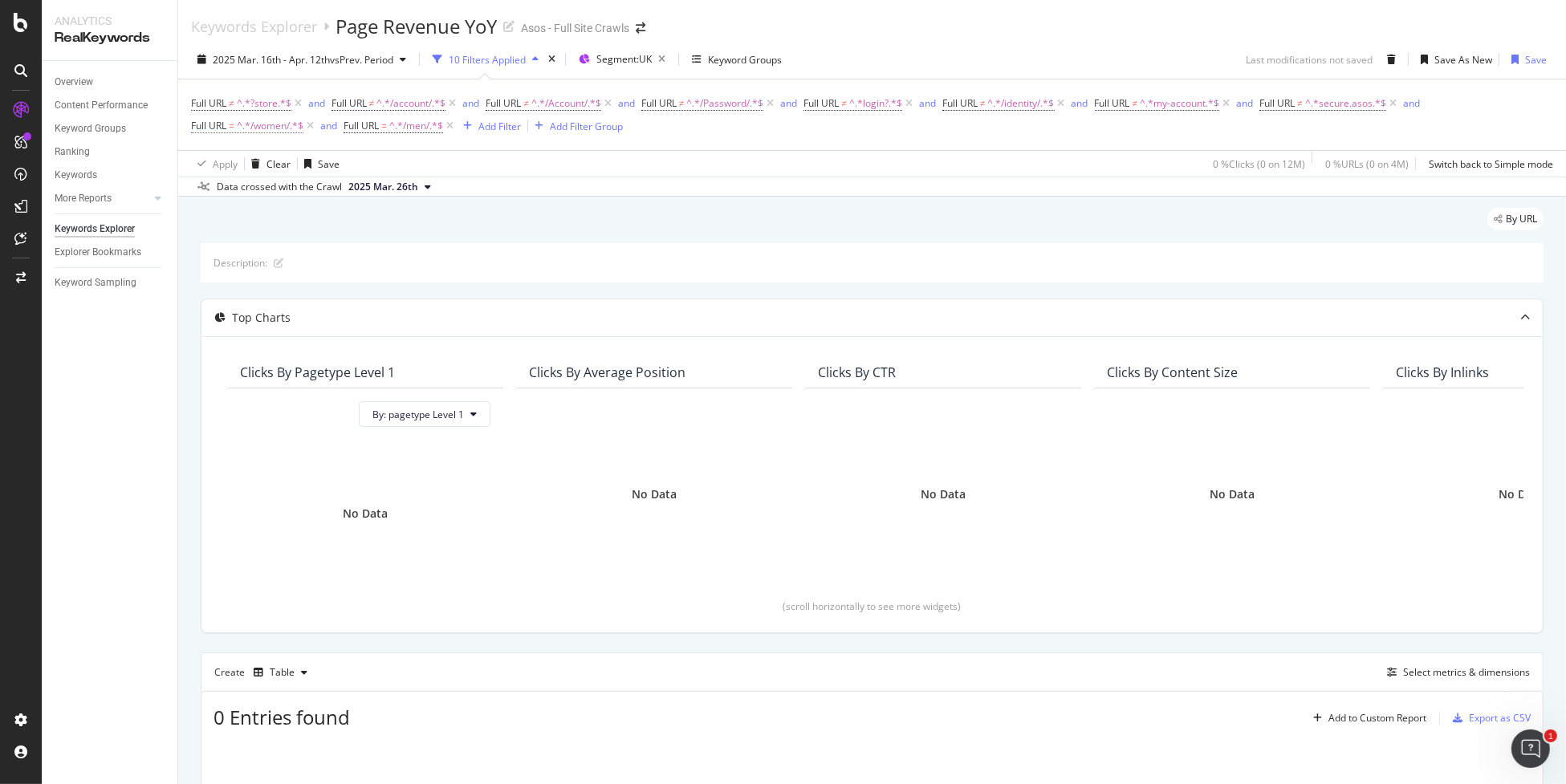 click on "^.*/women/.*$" at bounding box center (270, 126) 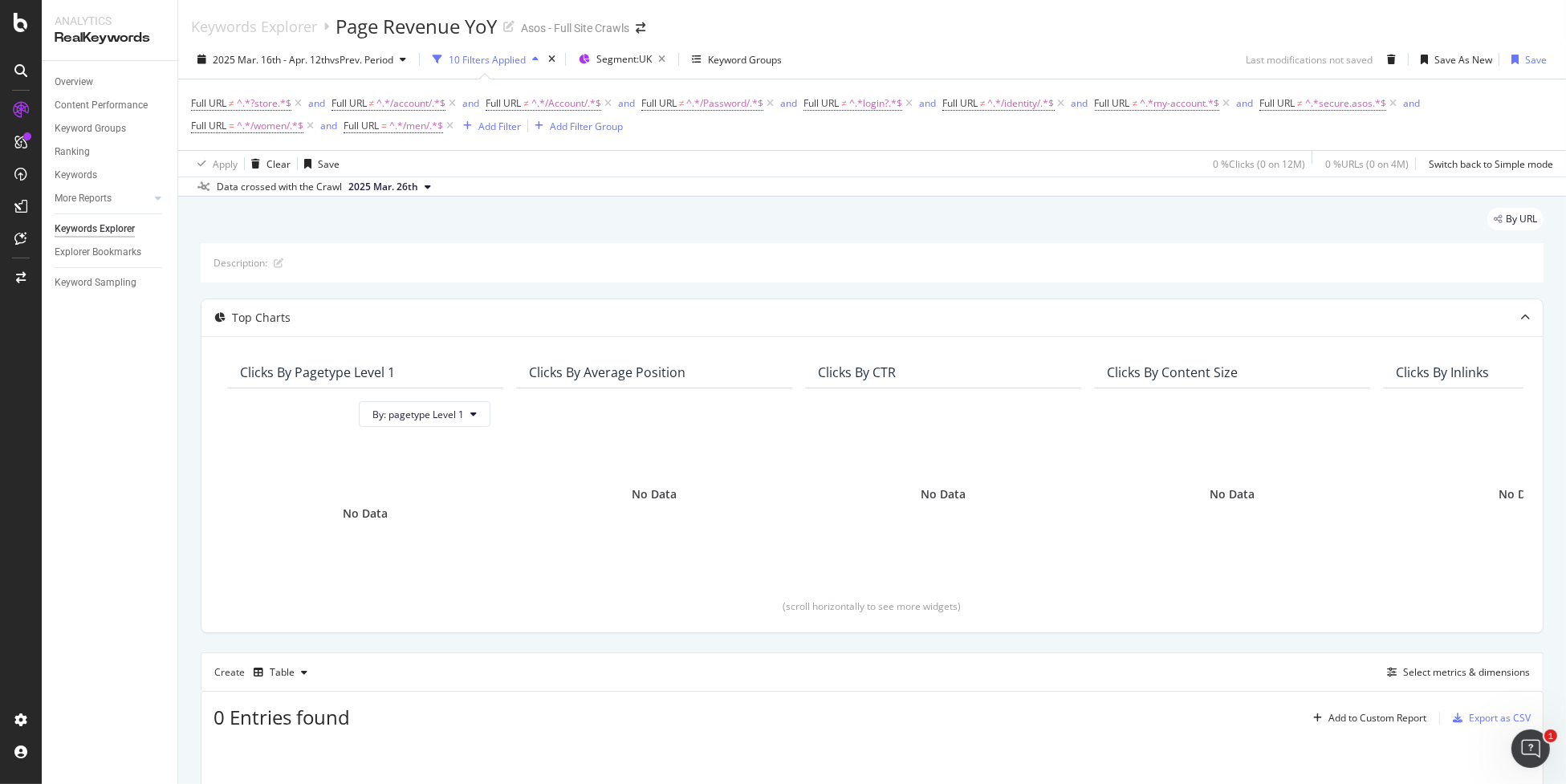 click on "Apply Clear Save 0 %  Clicks ( 0 on 12M ) 0 %  URLs ( 0 on 4M ) Switch back to Simple mode" at bounding box center (872, 163) 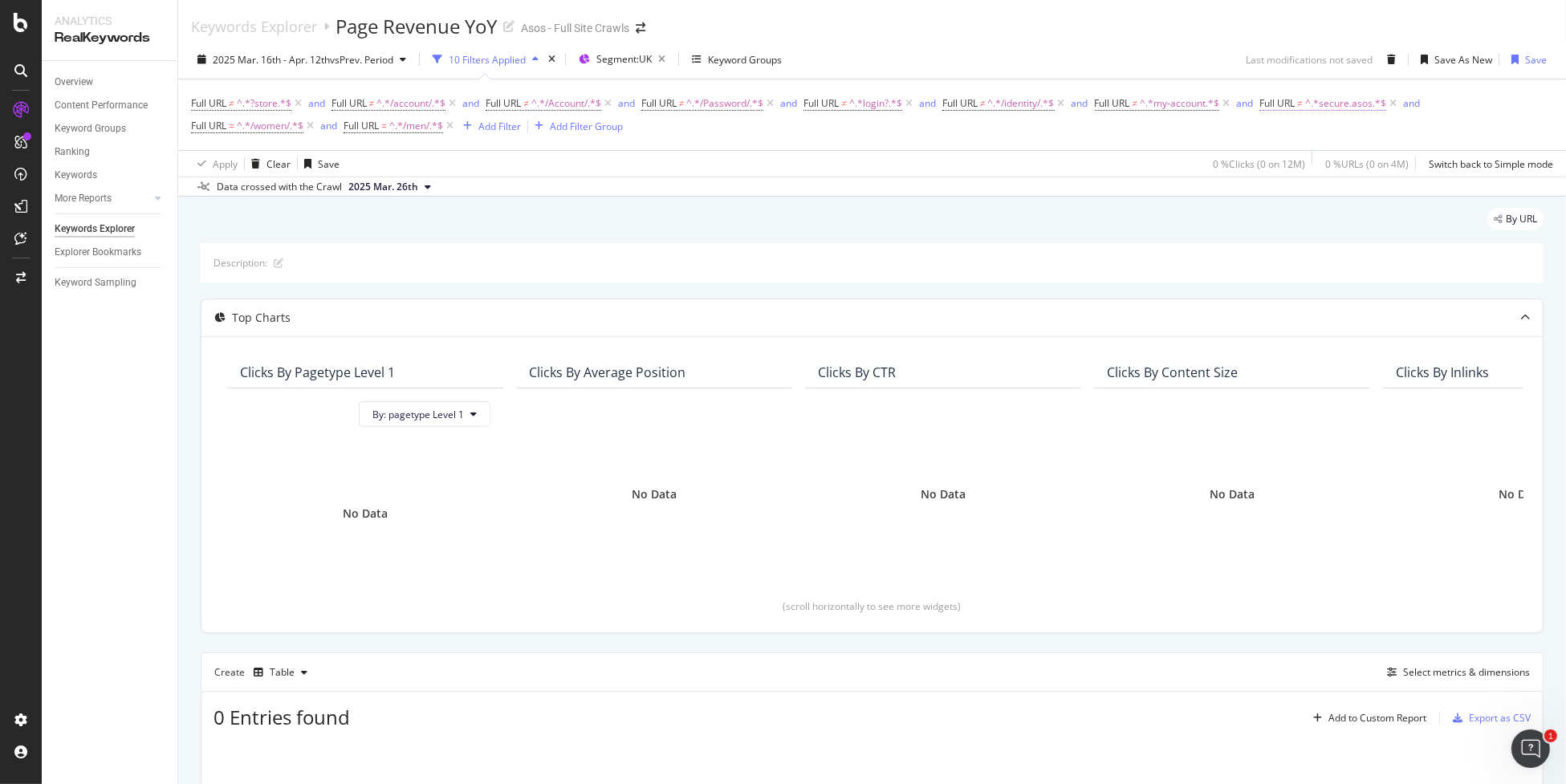click on "^.*secure.asos.*$" at bounding box center (1345, 104) 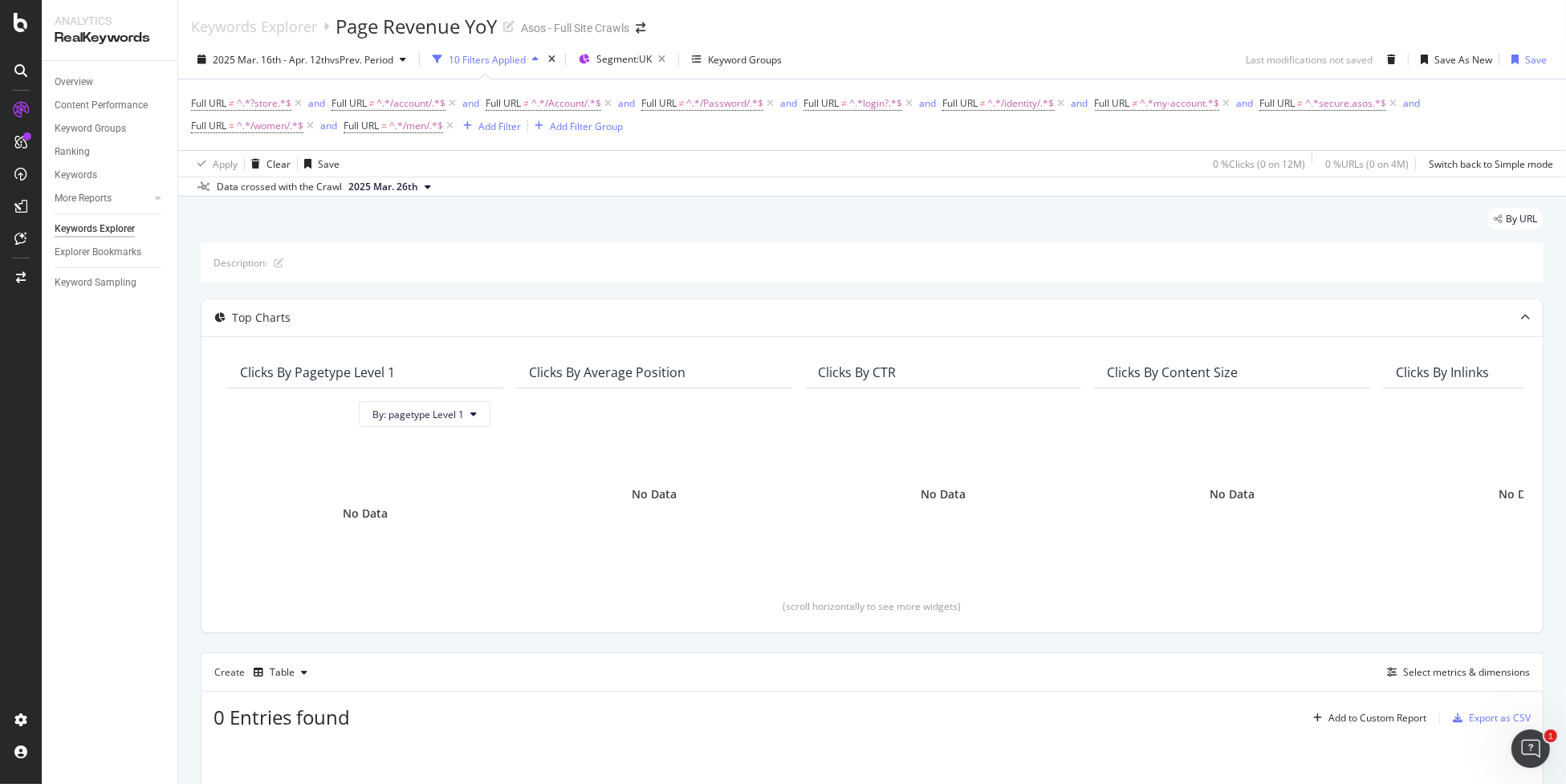 click on "Full URL   ≠     ^.*?store.*$ and Full URL   ≠     ^.*/account/.*$ and Full URL   ≠     ^.*/Account/.*$ and Full URL   ≠     ^.*/Password/.*$ and Full URL   ≠     ^.*login?.*$ and Full URL   ≠     ^.*/identity/.*$ and Full URL   ≠     ^.*my-account.*$ and Full URL   ≠     ^.*secure.asos.*$ and Full URL   =     ^.*/women/.*$ and Full URL   =     ^.*/men/.*$ Add Filter Add Filter Group" at bounding box center (872, 115) 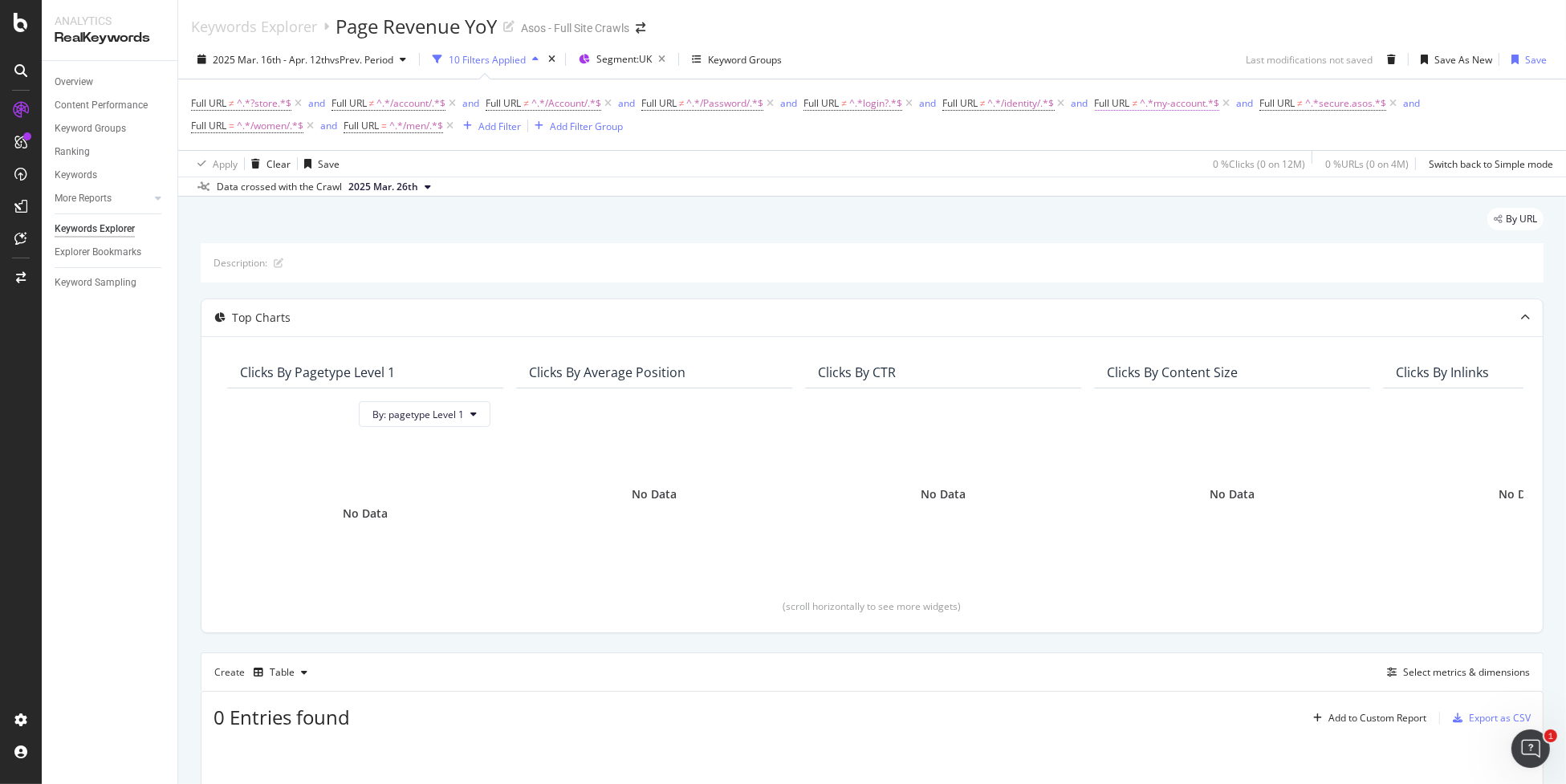 click on "^.*my-account.*$" at bounding box center (1179, 104) 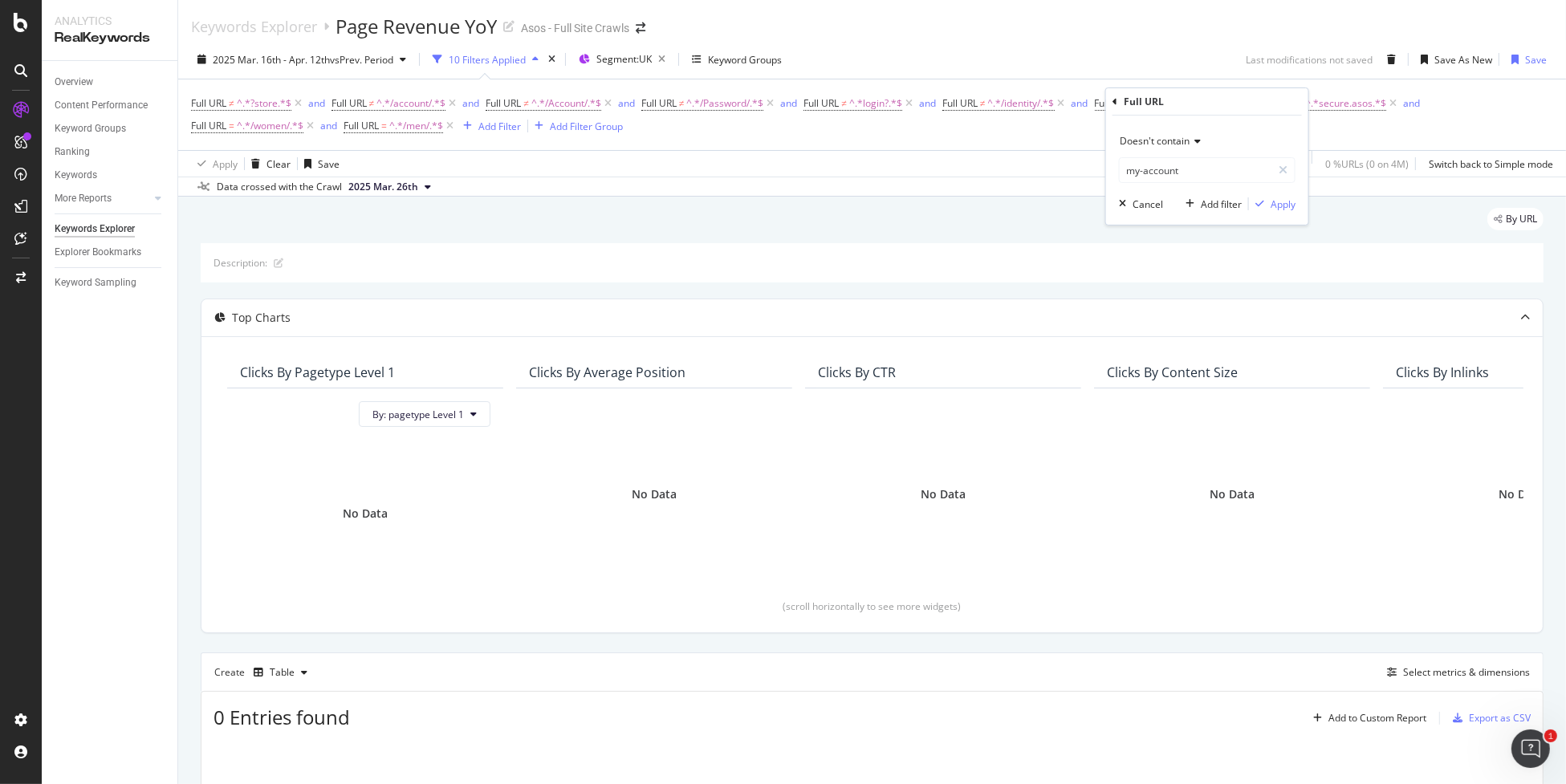 click on "Full URL   ≠     ^.*?store.*$ and Full URL   ≠     ^.*/account/.*$ and Full URL   ≠     ^.*/Account/.*$ and Full URL   ≠     ^.*/Password/.*$ and Full URL   ≠     ^.*login?.*$ and Full URL   ≠     ^.*/identity/.*$ and Full URL   ≠     ^.*my-account.*$ and Full URL   ≠     ^.*secure.asos.*$ and Full URL   =     ^.*/women/.*$ and Full URL   =     ^.*/men/.*$ Add Filter Add Filter Group" at bounding box center [872, 115] 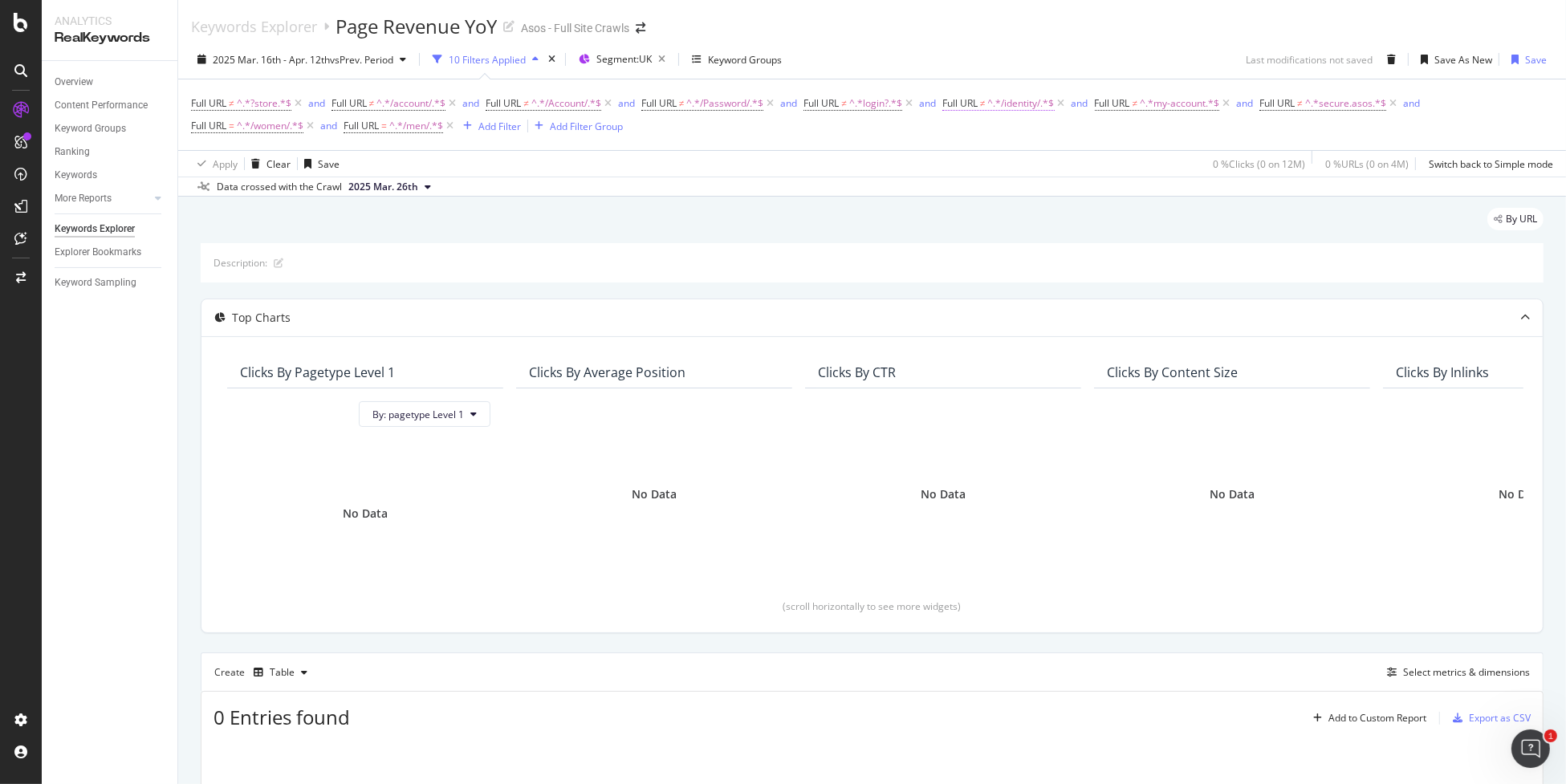 click on "^.*/identity/.*$" at bounding box center [1021, 104] 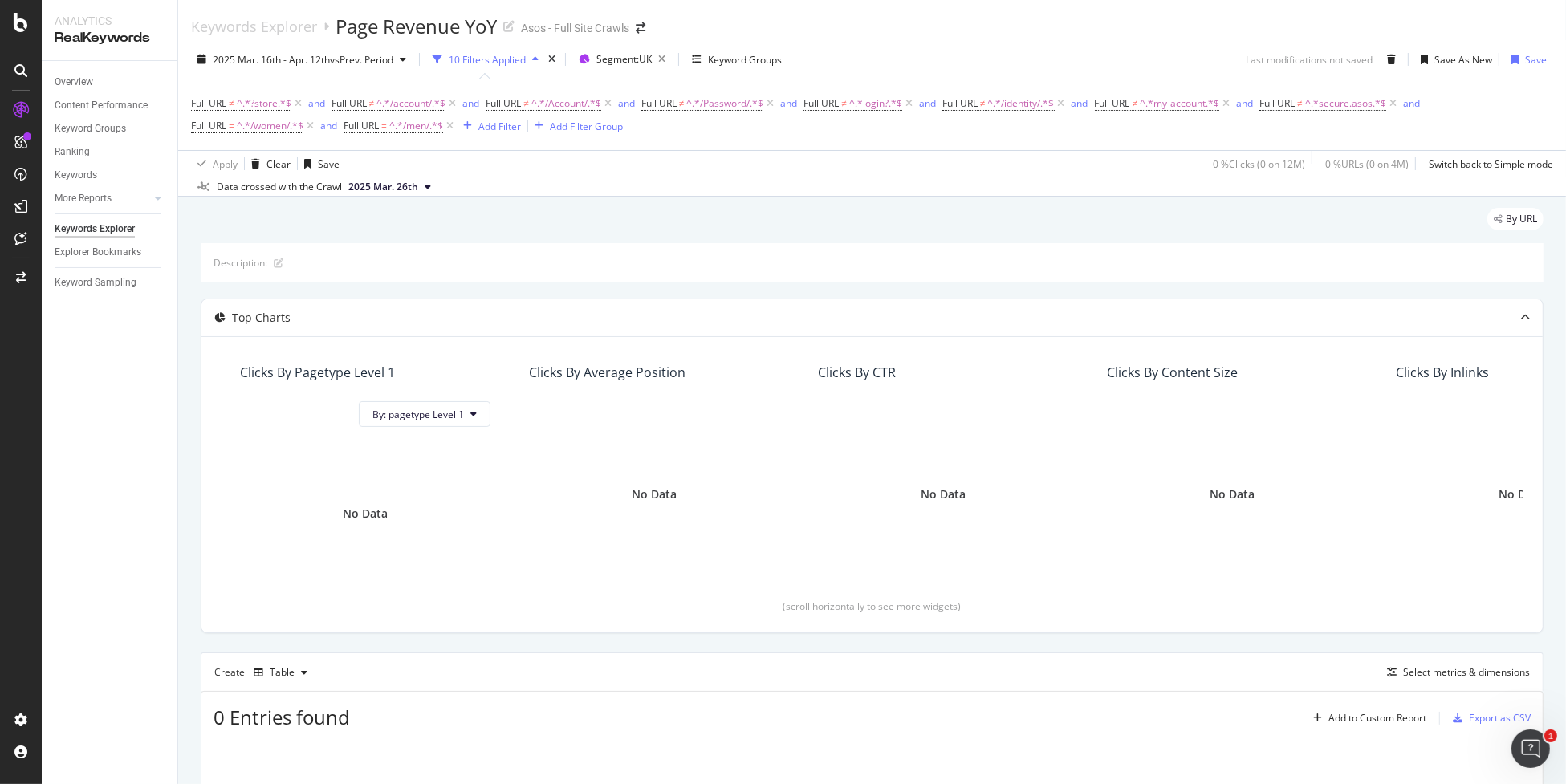 click on "Full URL   ≠     ^.*?store.*$ and Full URL   ≠     ^.*/account/.*$ and Full URL   ≠     ^.*/Account/.*$ and Full URL   ≠     ^.*/Password/.*$ and Full URL   ≠     ^.*login?.*$ and Full URL   ≠     ^.*/identity/.*$ and Full URL   ≠     ^.*my-account.*$ and Full URL   ≠     ^.*secure.asos.*$ and Full URL   =     ^.*/women/.*$ and Full URL   =     ^.*/men/.*$ Add Filter Add Filter Group" at bounding box center (872, 115) 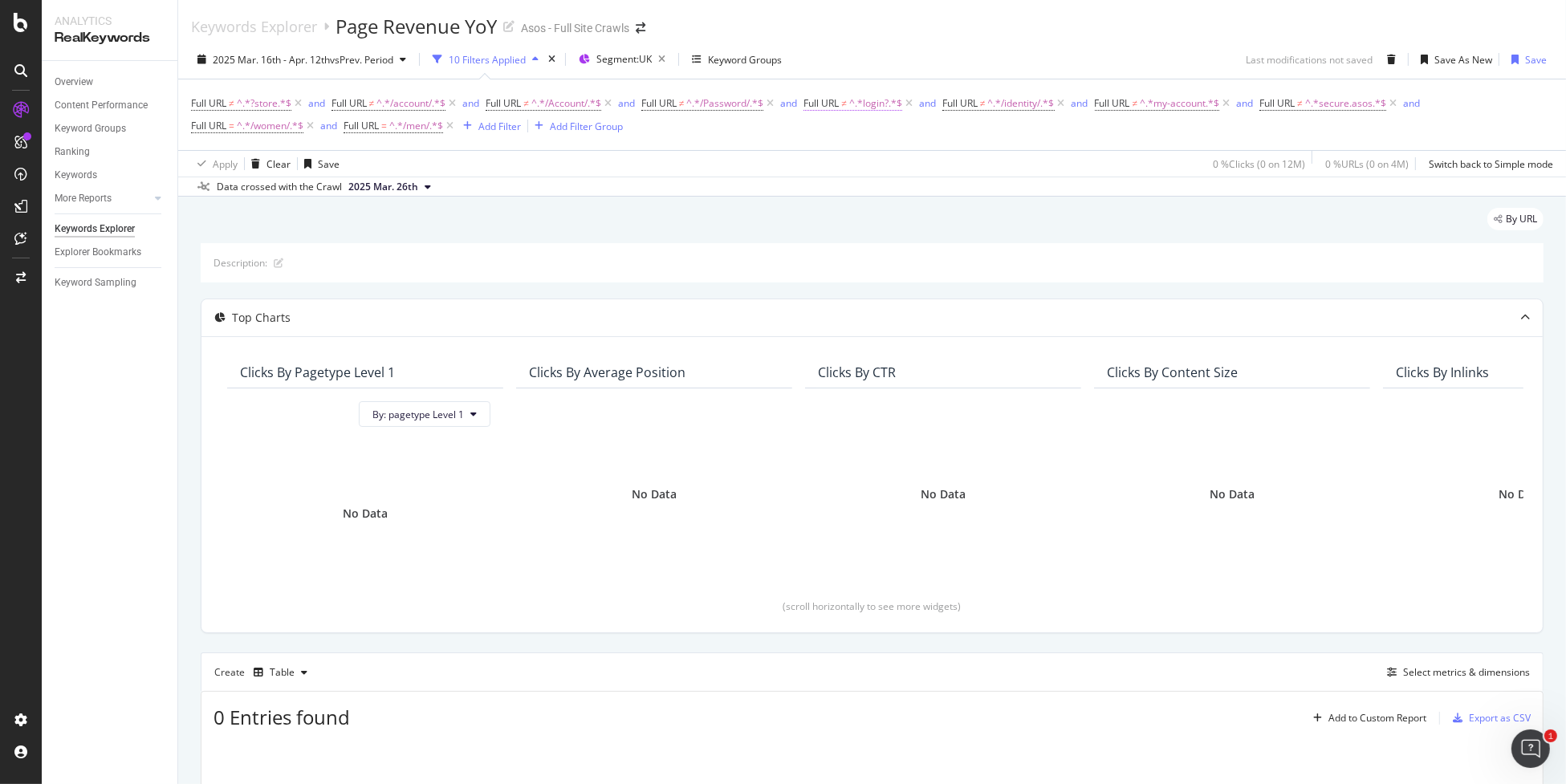 click on "^.*login?.*$" at bounding box center [876, 104] 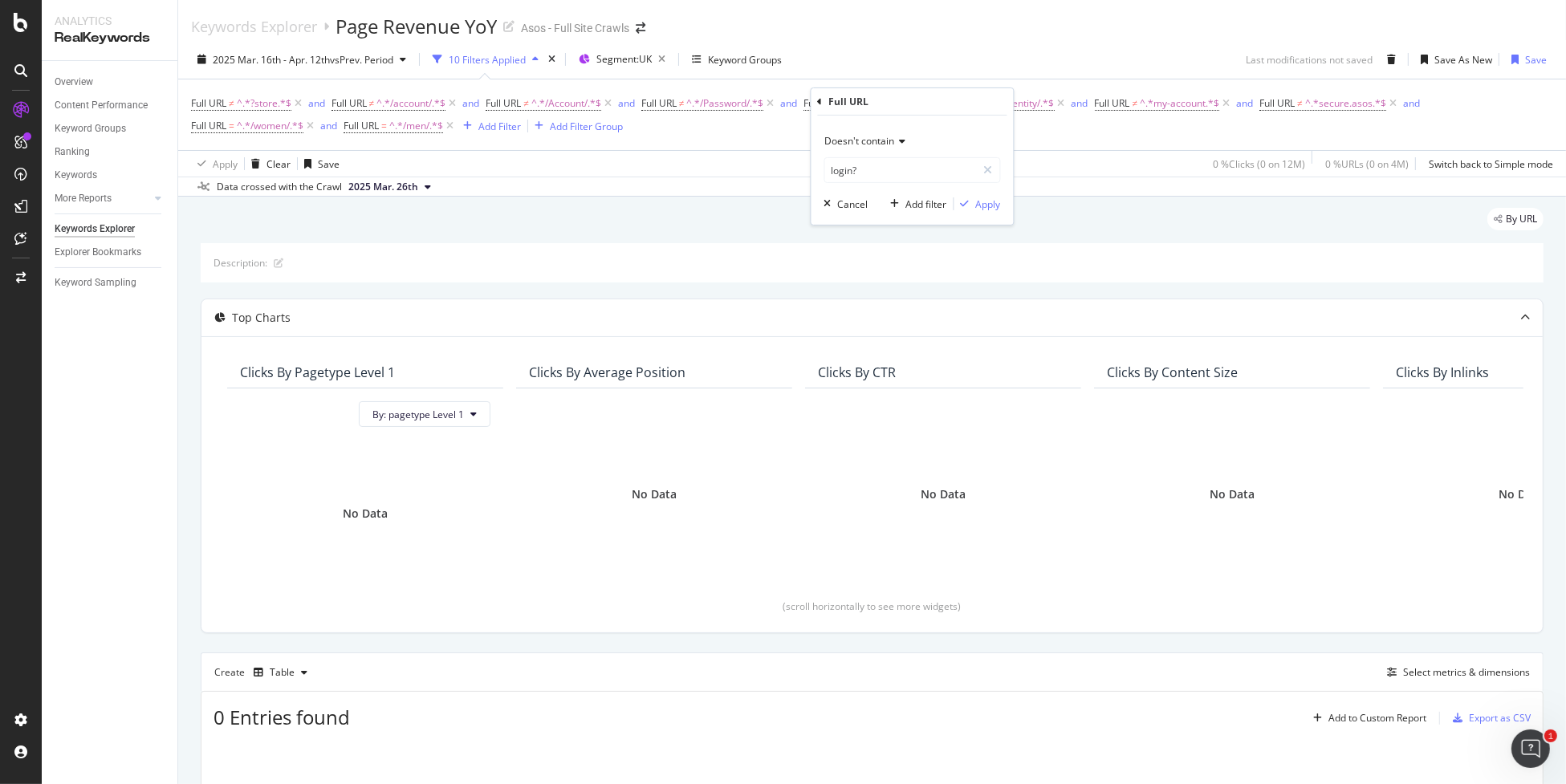 click on "Full URL   ≠     ^.*?store.*$ and Full URL   ≠     ^.*/account/.*$ and Full URL   ≠     ^.*/Account/.*$ and Full URL   ≠     ^.*/Password/.*$ and Full URL   ≠     ^.*login?.*$ and Full URL   ≠     ^.*/identity/.*$ and Full URL   ≠     ^.*my-account.*$ and Full URL   ≠     ^.*secure.asos.*$ and Full URL   =     ^.*/women/.*$ and Full URL   =     ^.*/men/.*$ Add Filter Add Filter Group" at bounding box center (872, 115) 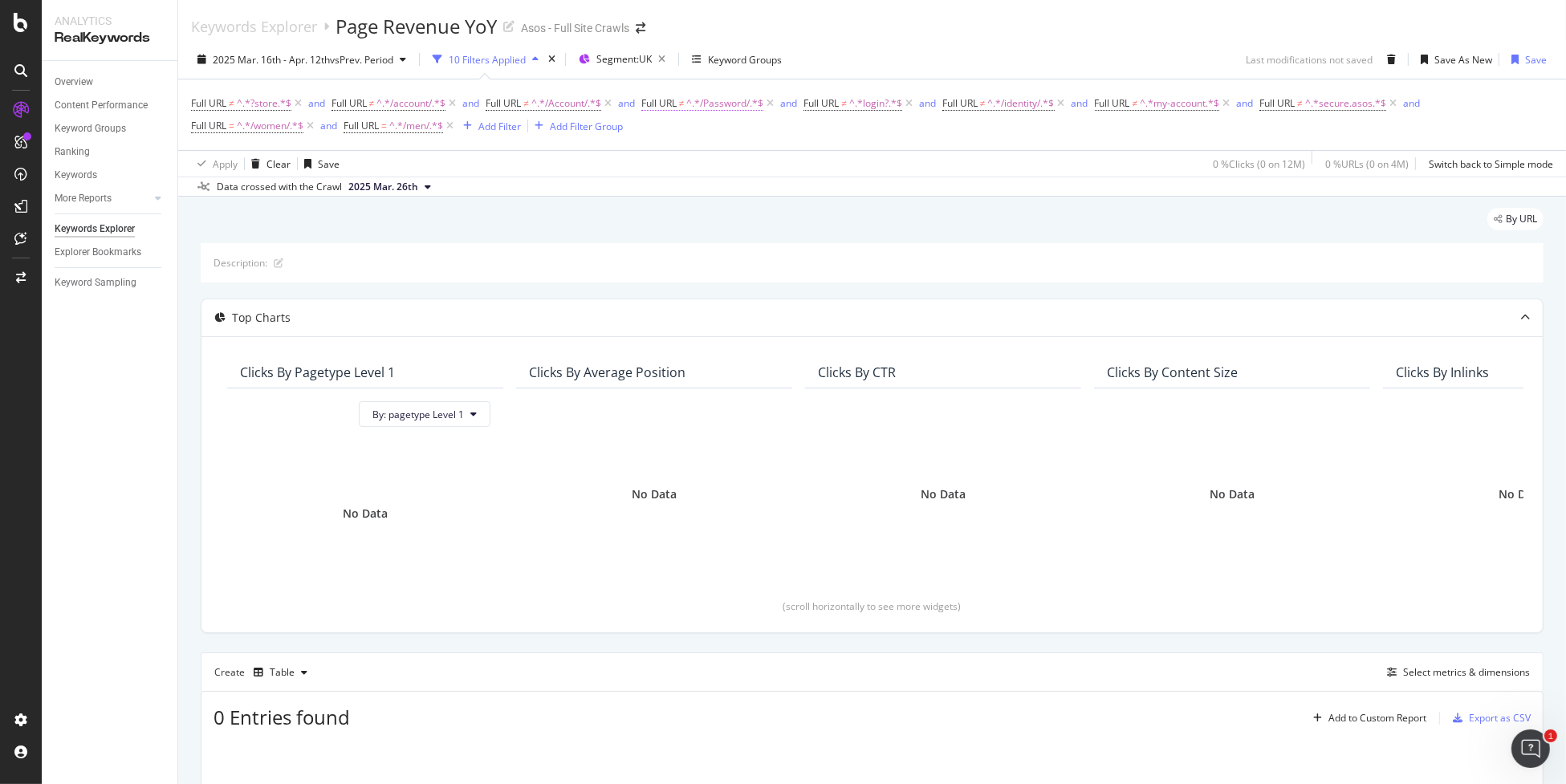 click on "^.*/Password/.*$" at bounding box center (725, 104) 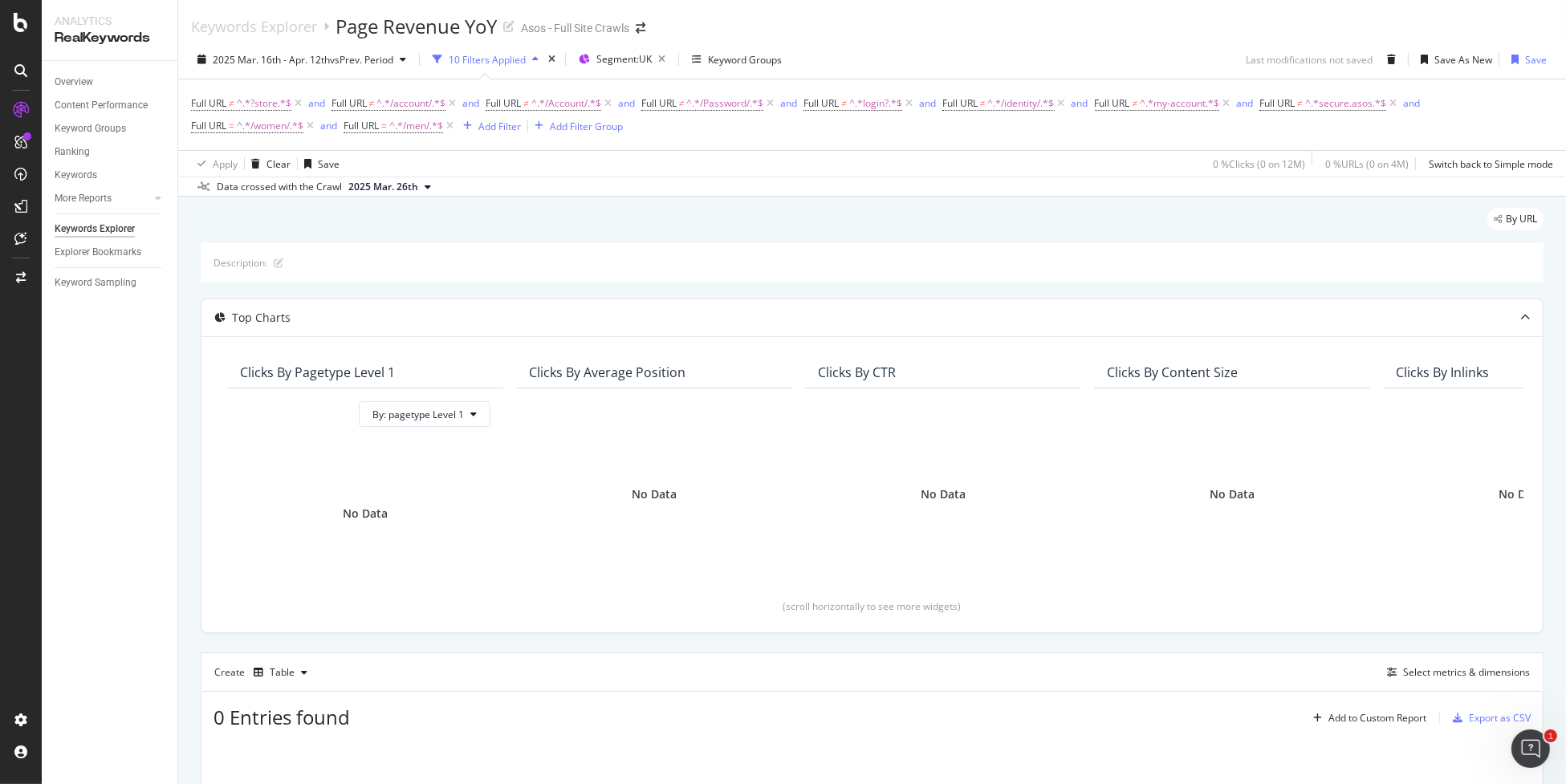 click on "Apply Clear Save 0 %  Clicks ( 0 on 12M ) 0 %  URLs ( 0 on 4M ) Switch back to Simple mode" at bounding box center [872, 163] 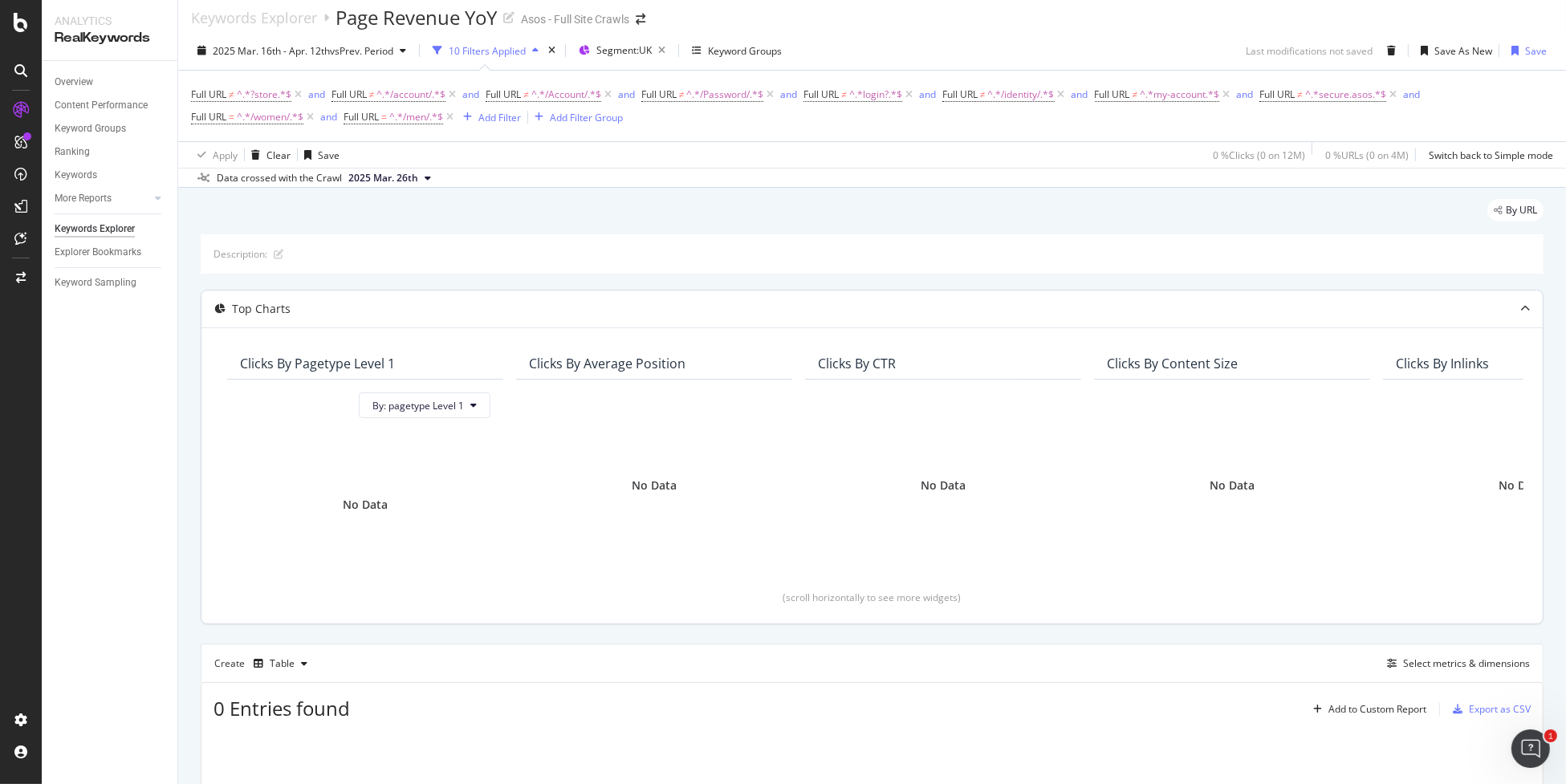 scroll, scrollTop: 0, scrollLeft: 0, axis: both 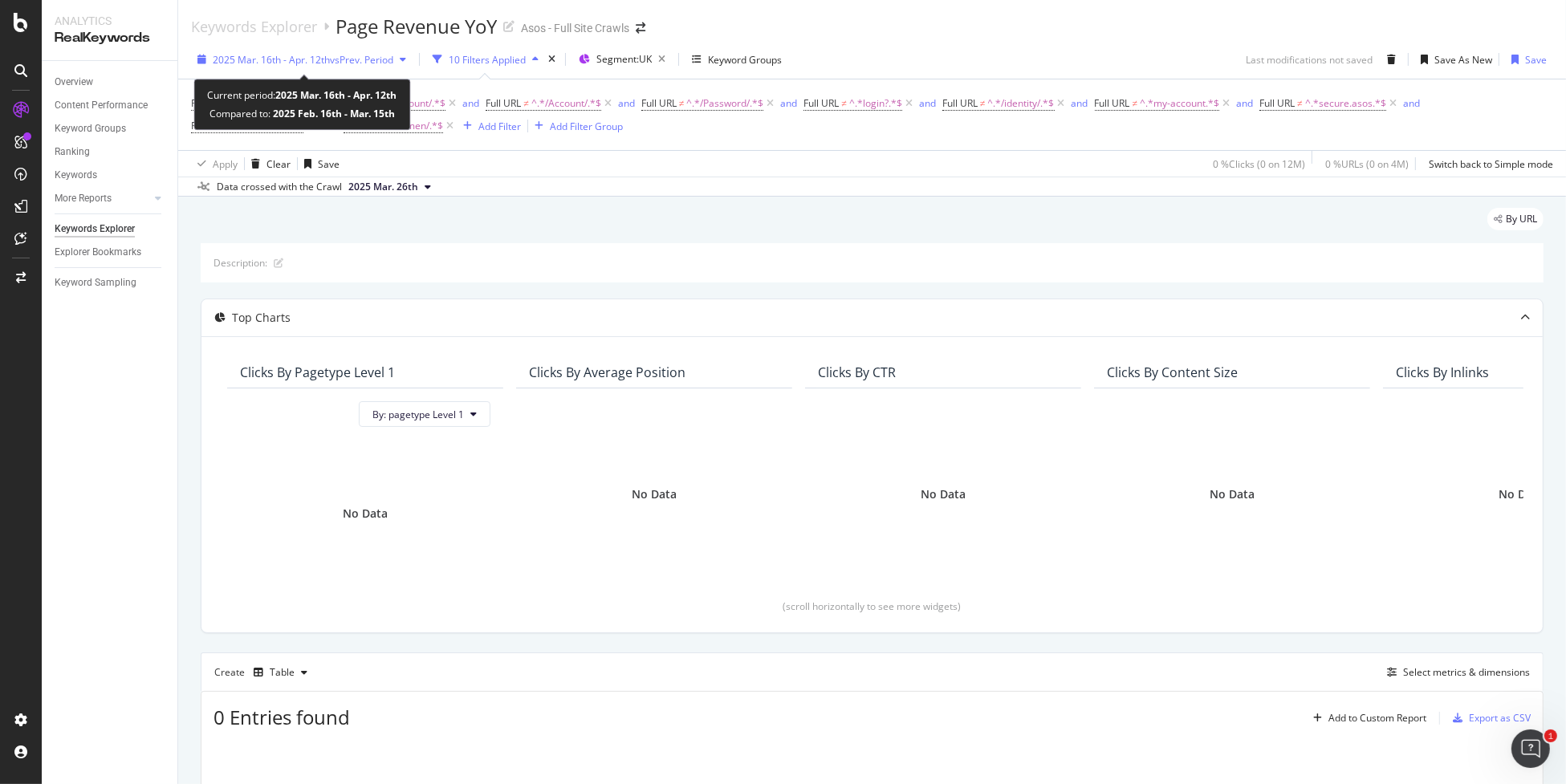 click on "vs  Prev. Period" at bounding box center (361, 59) 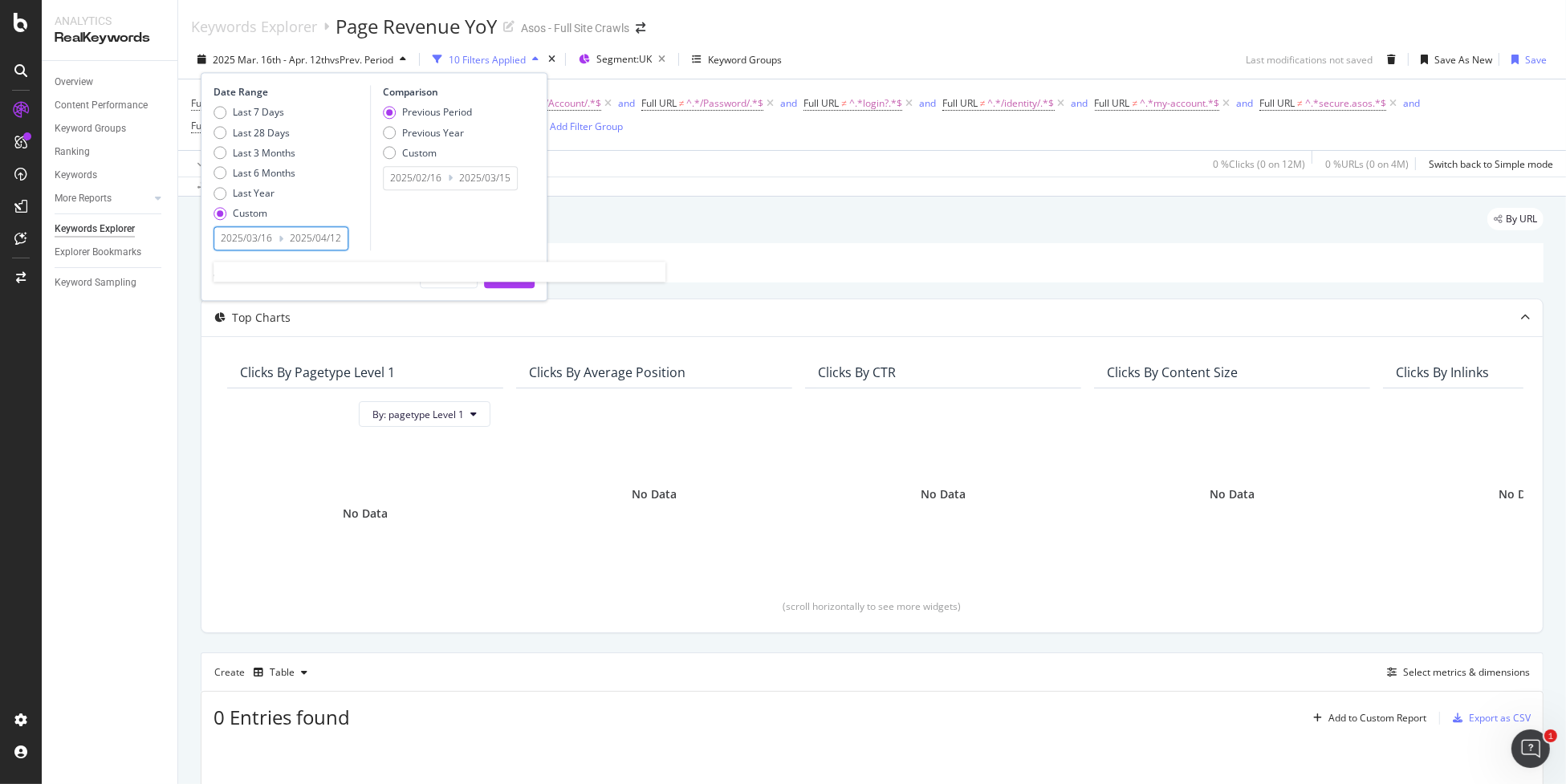 click on "2025/03/16" at bounding box center (246, 239) 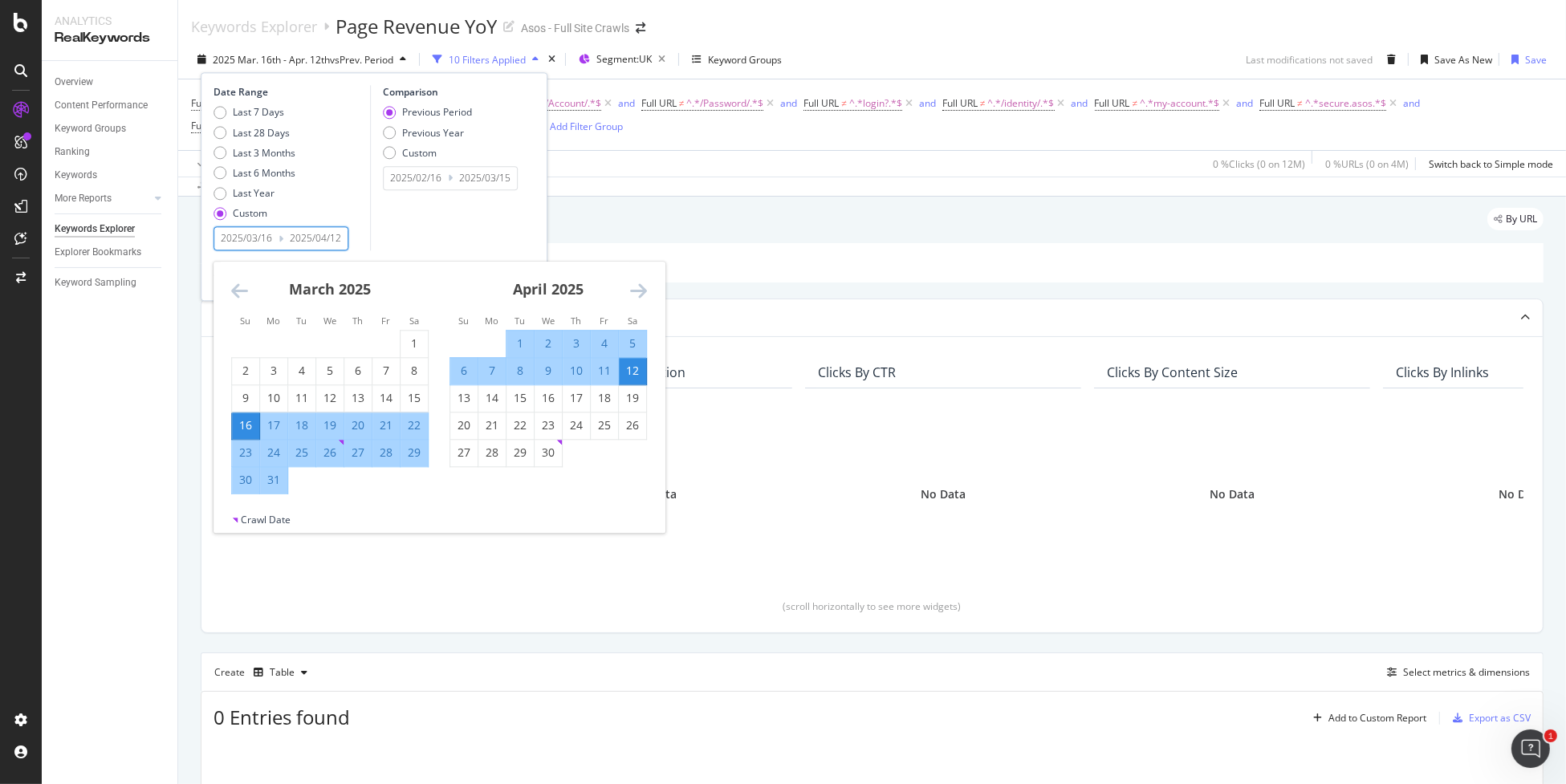 click on "By URL" at bounding box center (872, 225) 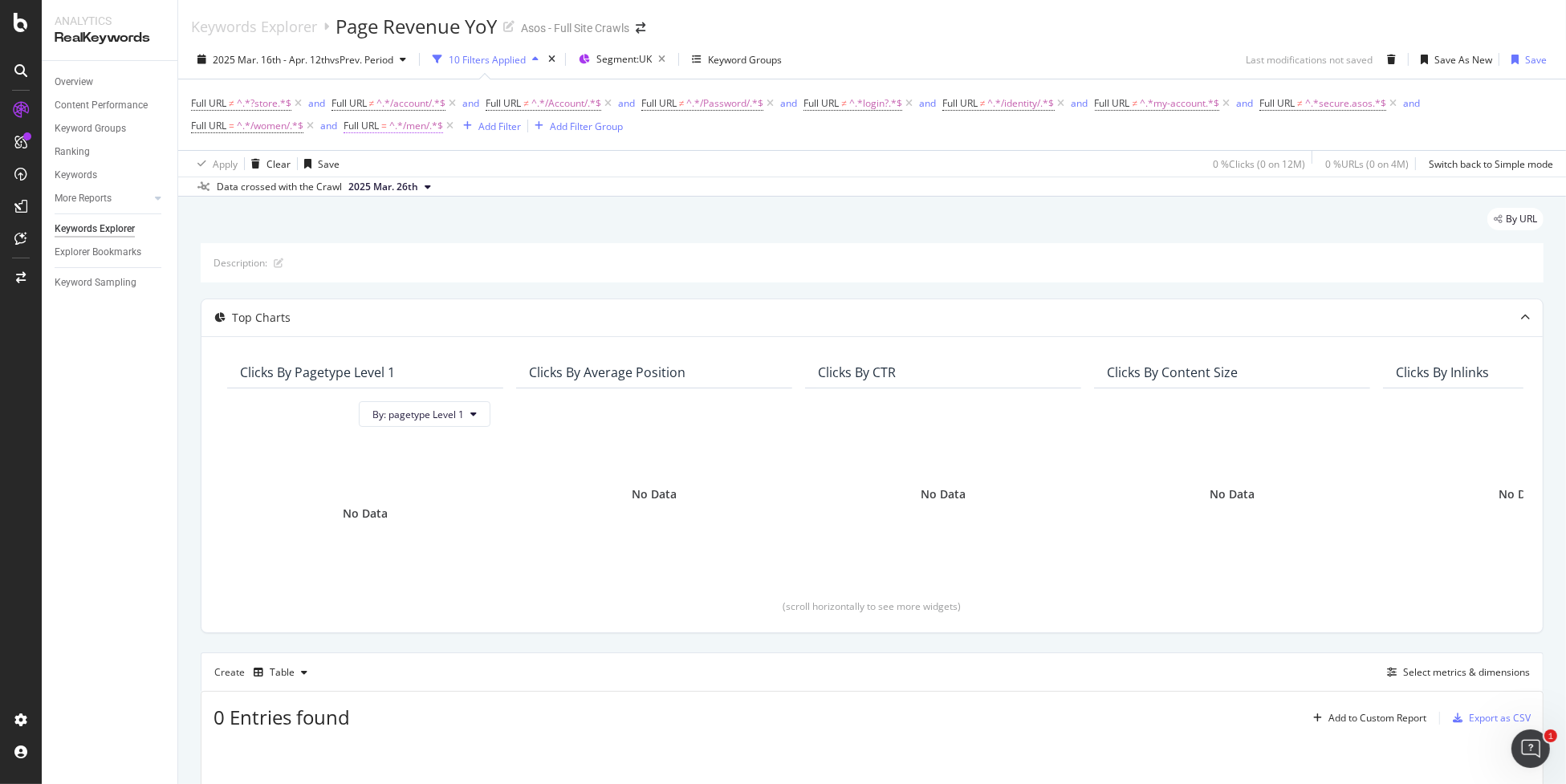 click on "^.*/men/.*$" at bounding box center (416, 126) 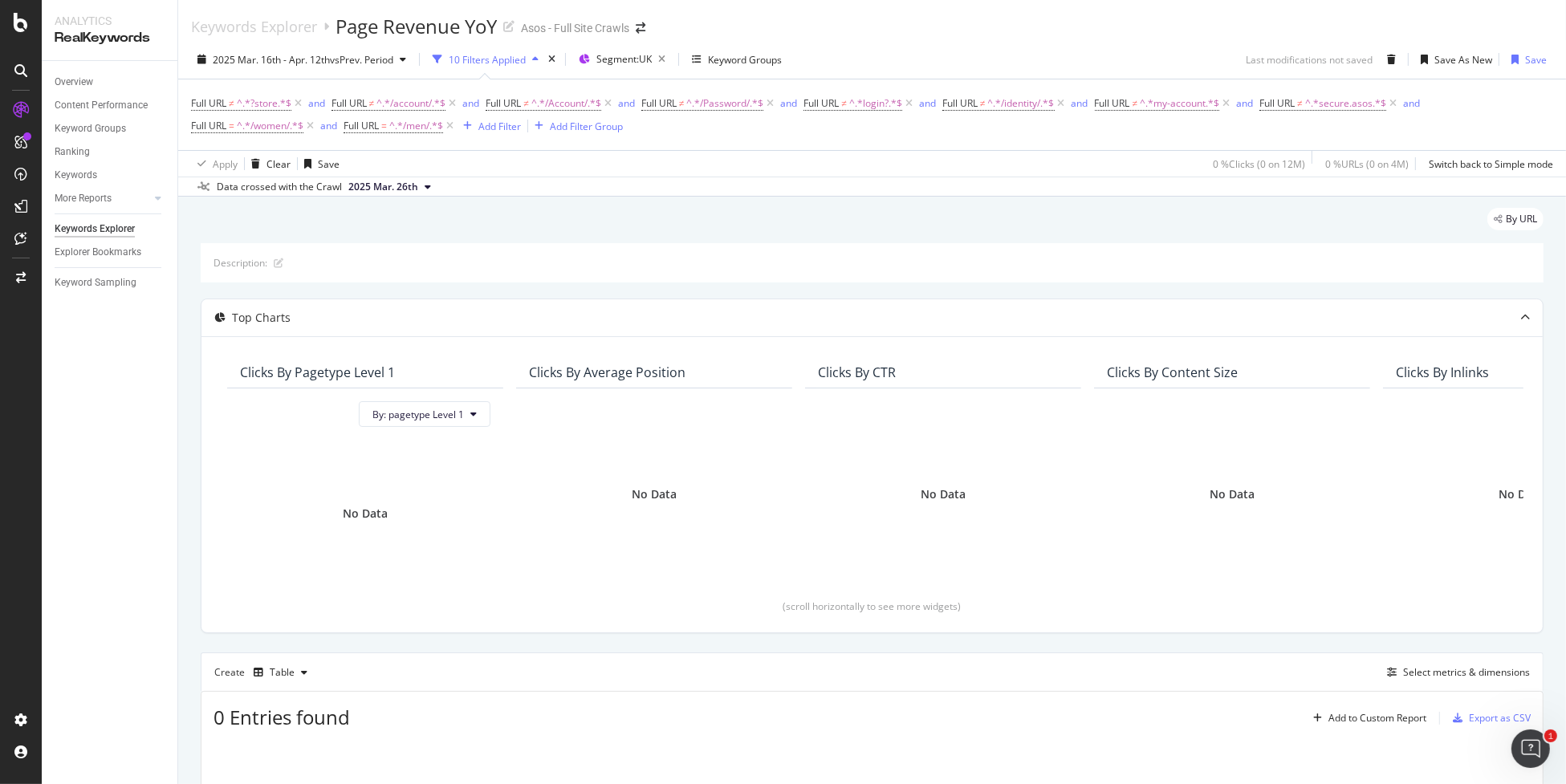 click on "Apply Clear Save 0 %  Clicks ( 0 on 12M ) 0 %  URLs ( 0 on 4M ) Switch back to Simple mode" at bounding box center (872, 163) 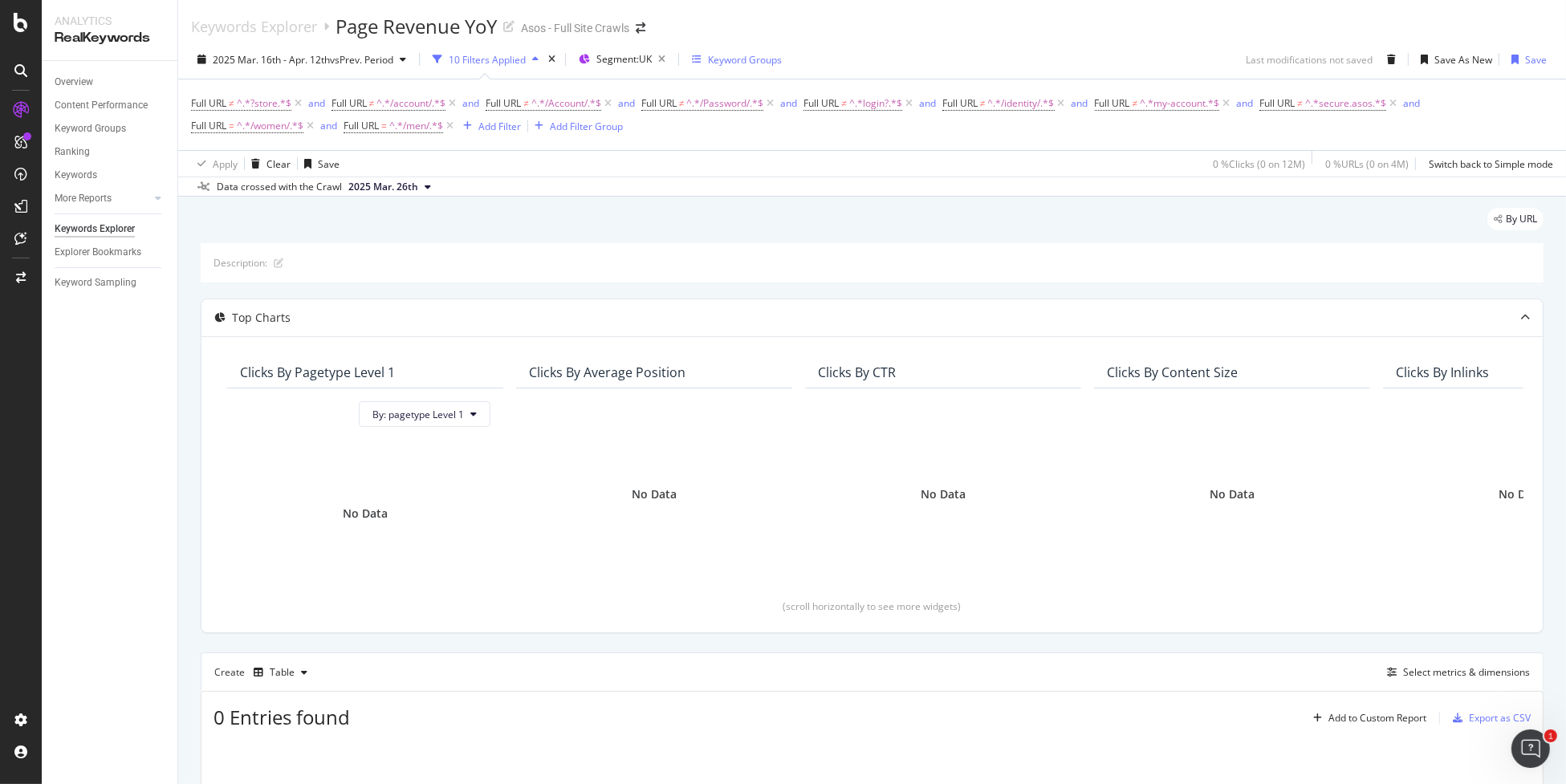 click on "Keyword Groups" at bounding box center (745, 59) 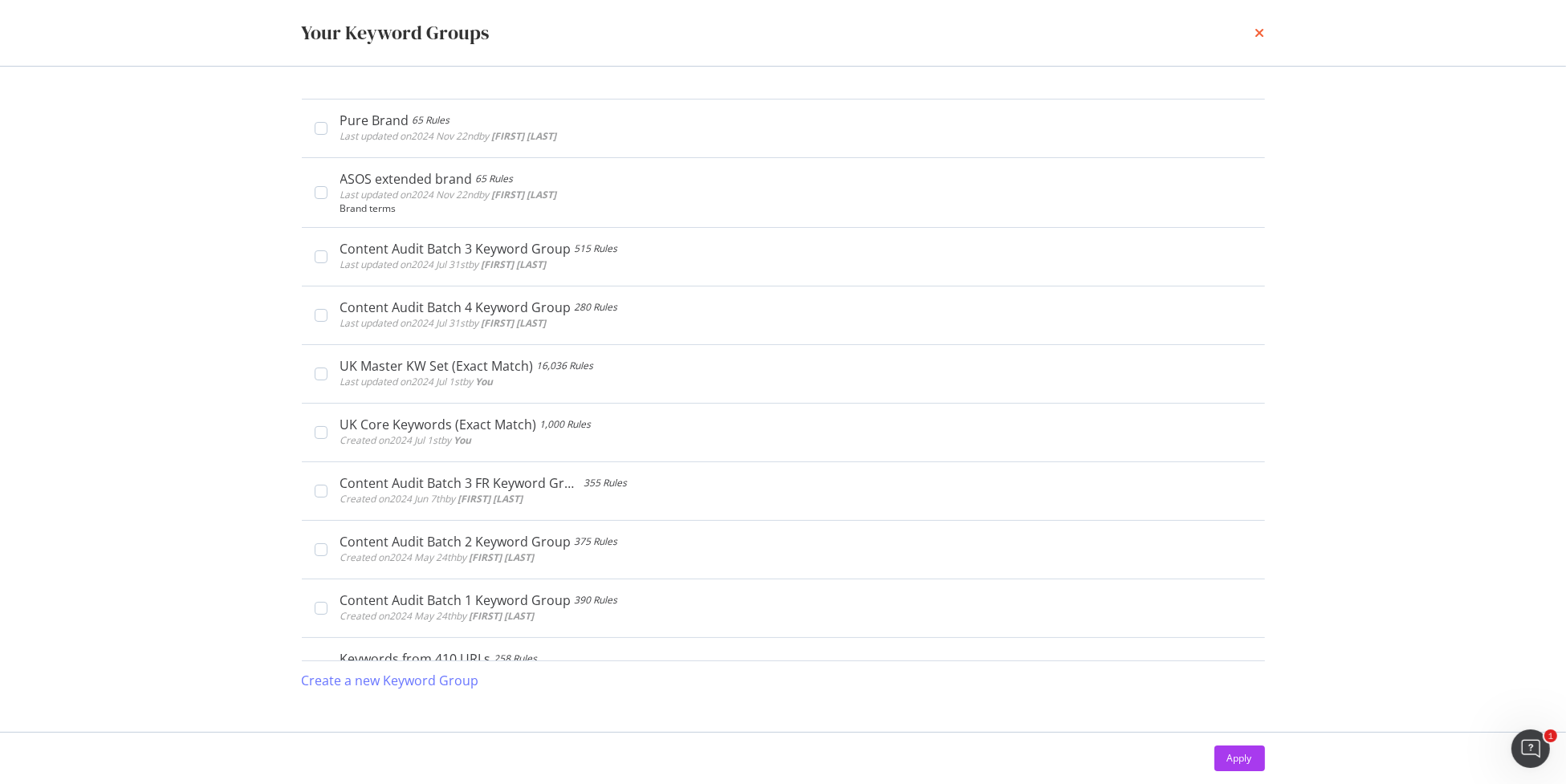 click on "Your Keyword Groups" at bounding box center [783, 33] 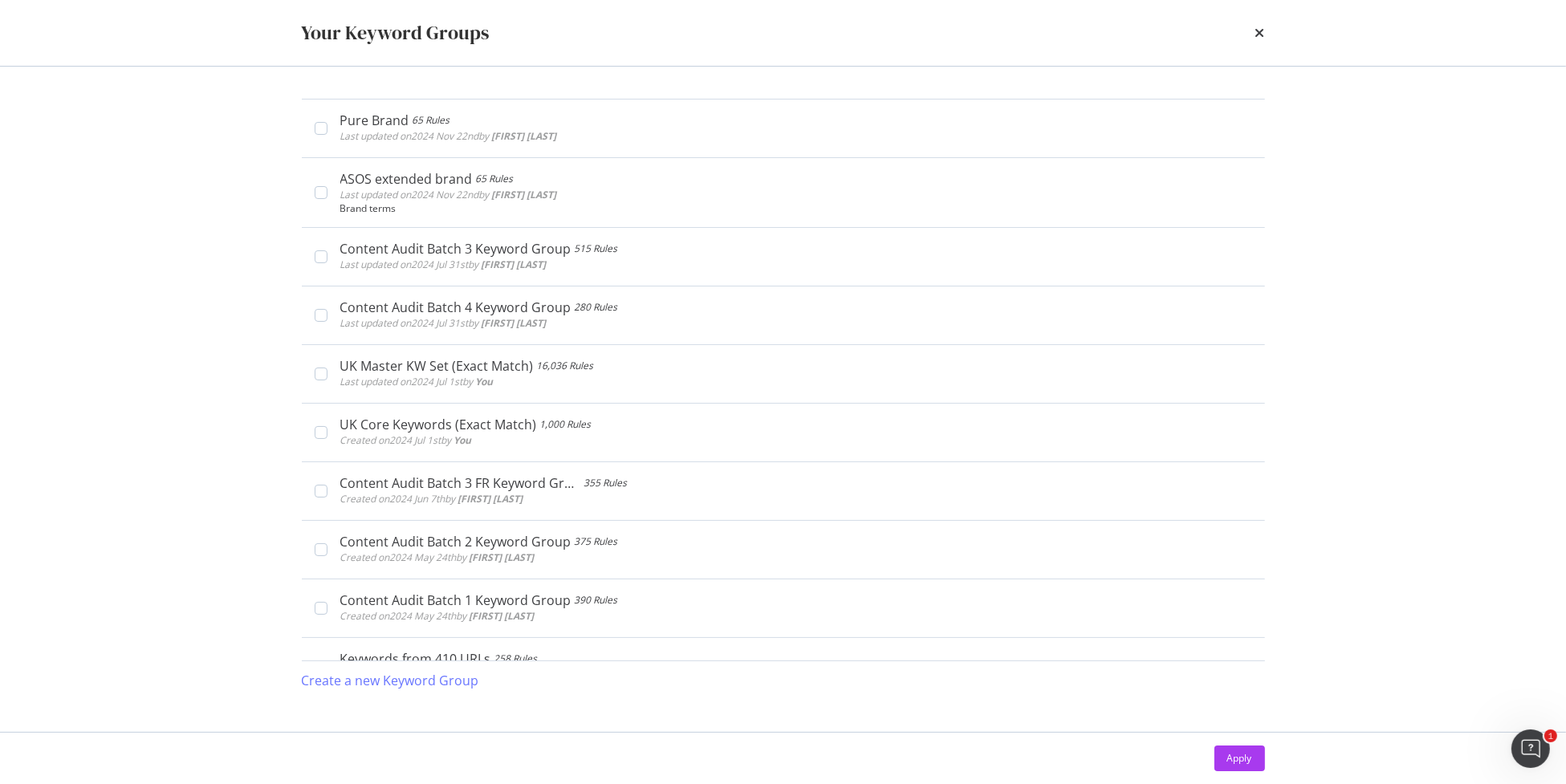 click on "Your Keyword Groups" at bounding box center (783, 33) 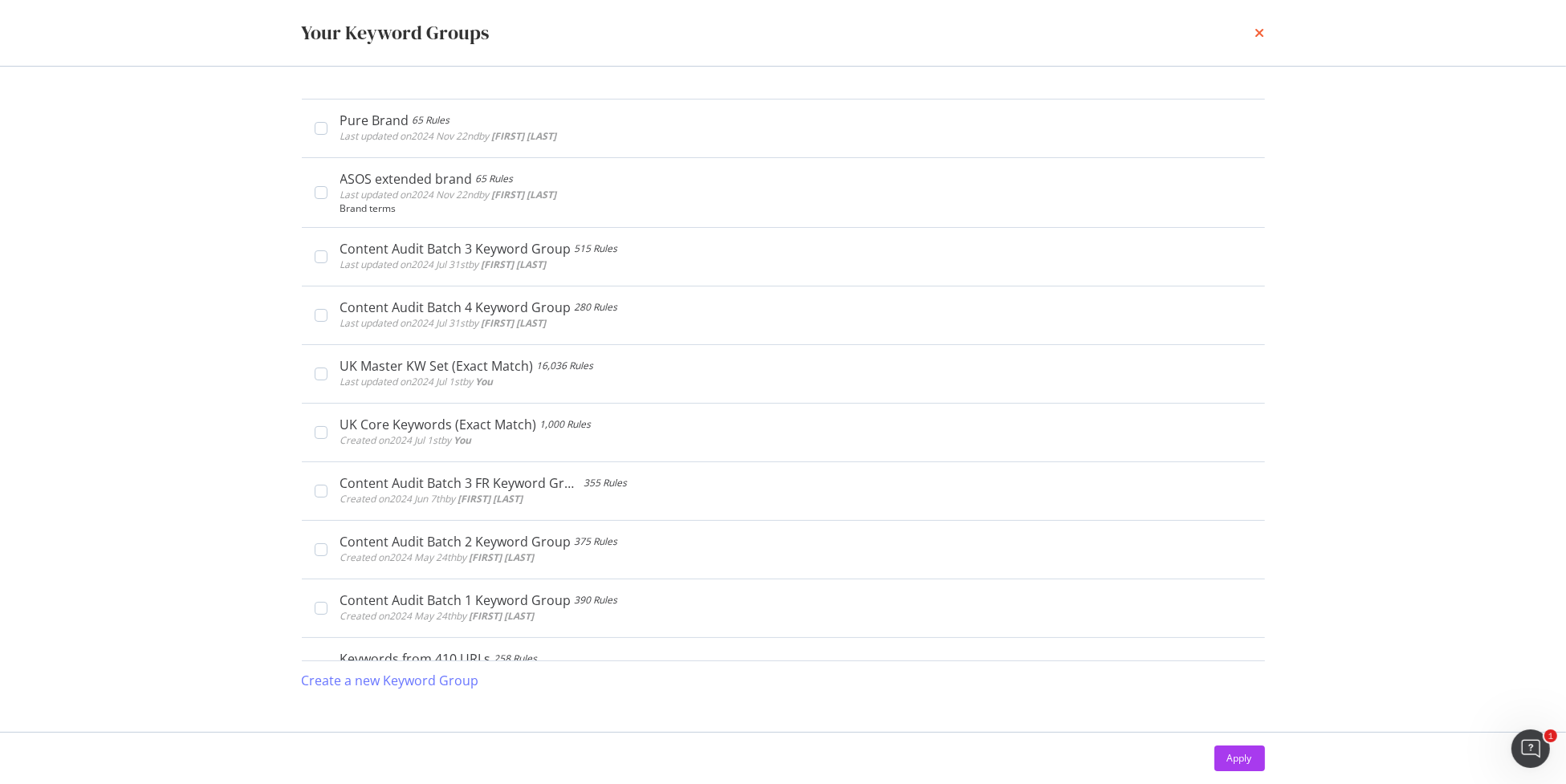 click at bounding box center (1260, 33) 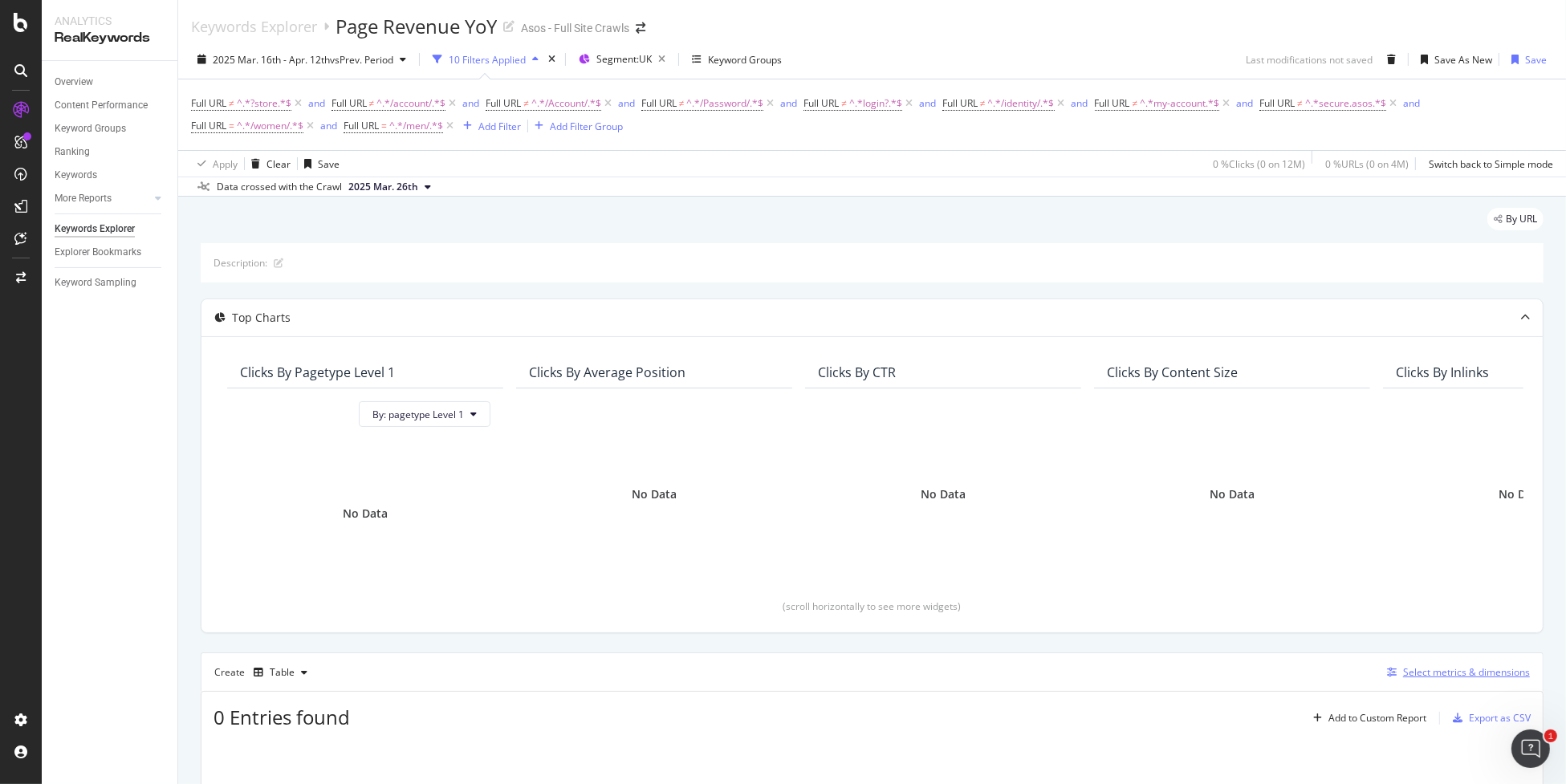 click on "Select metrics & dimensions" at bounding box center (1466, 672) 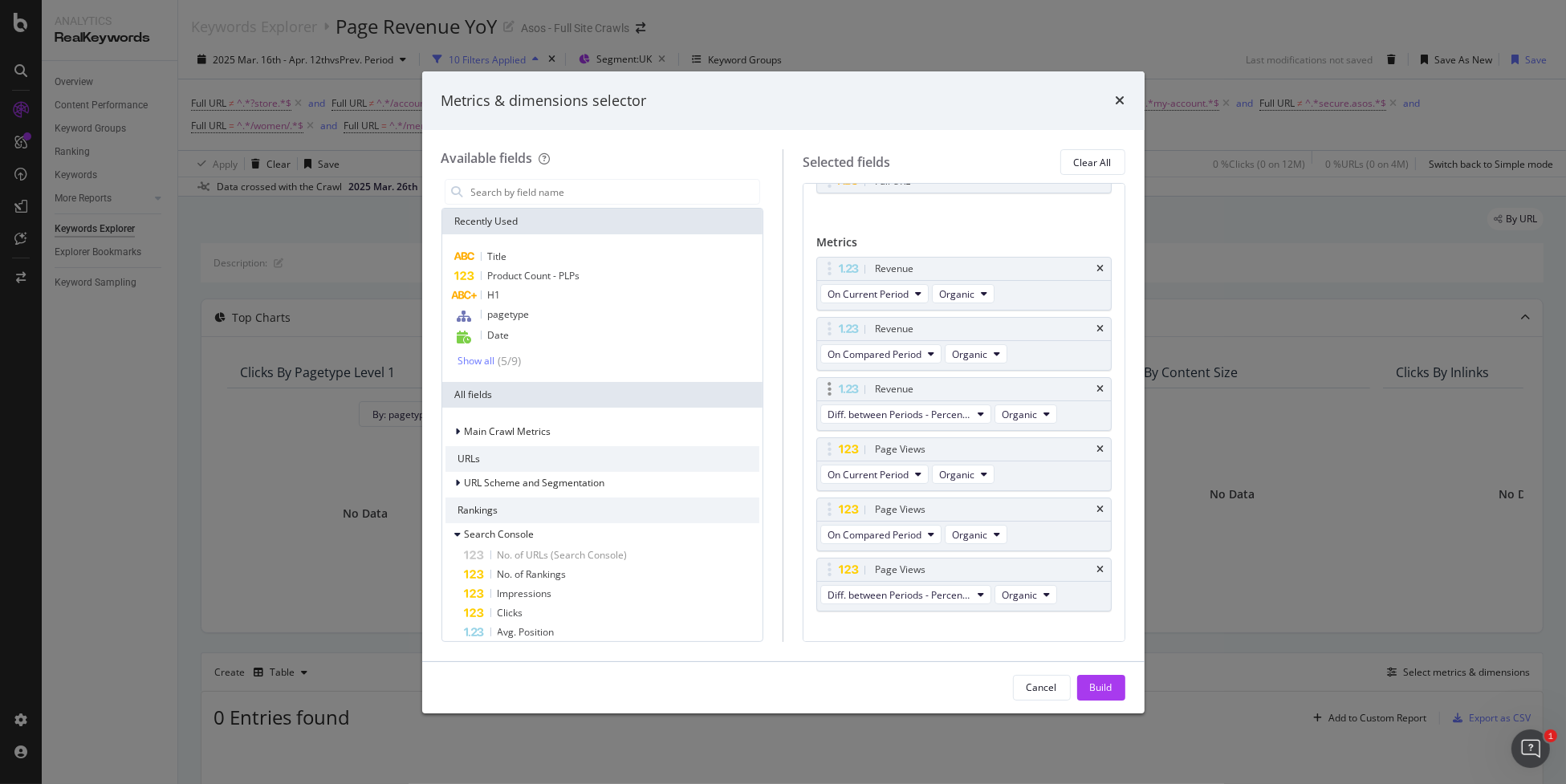 scroll, scrollTop: 71, scrollLeft: 0, axis: vertical 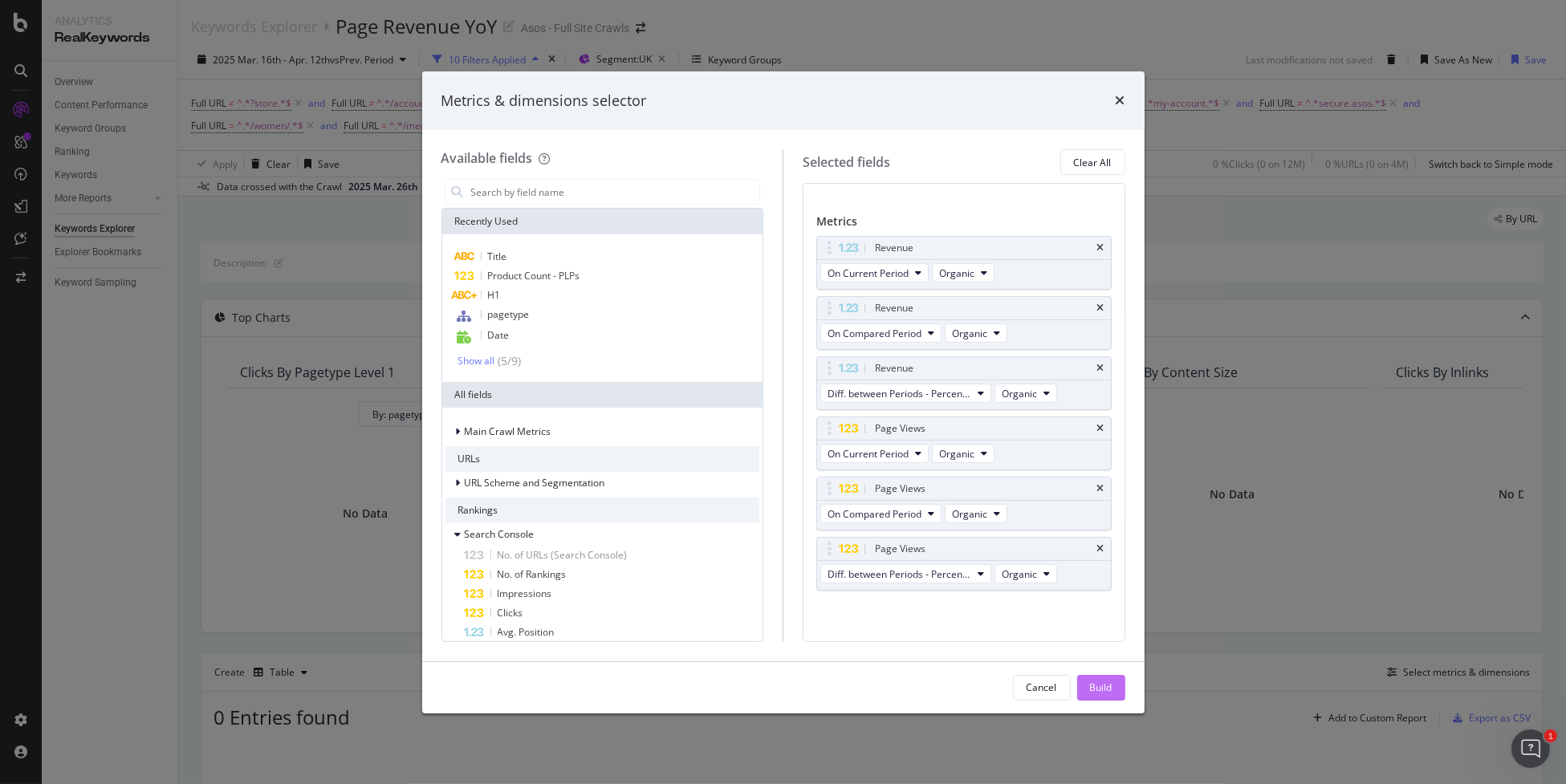 click on "Build" at bounding box center [1101, 688] 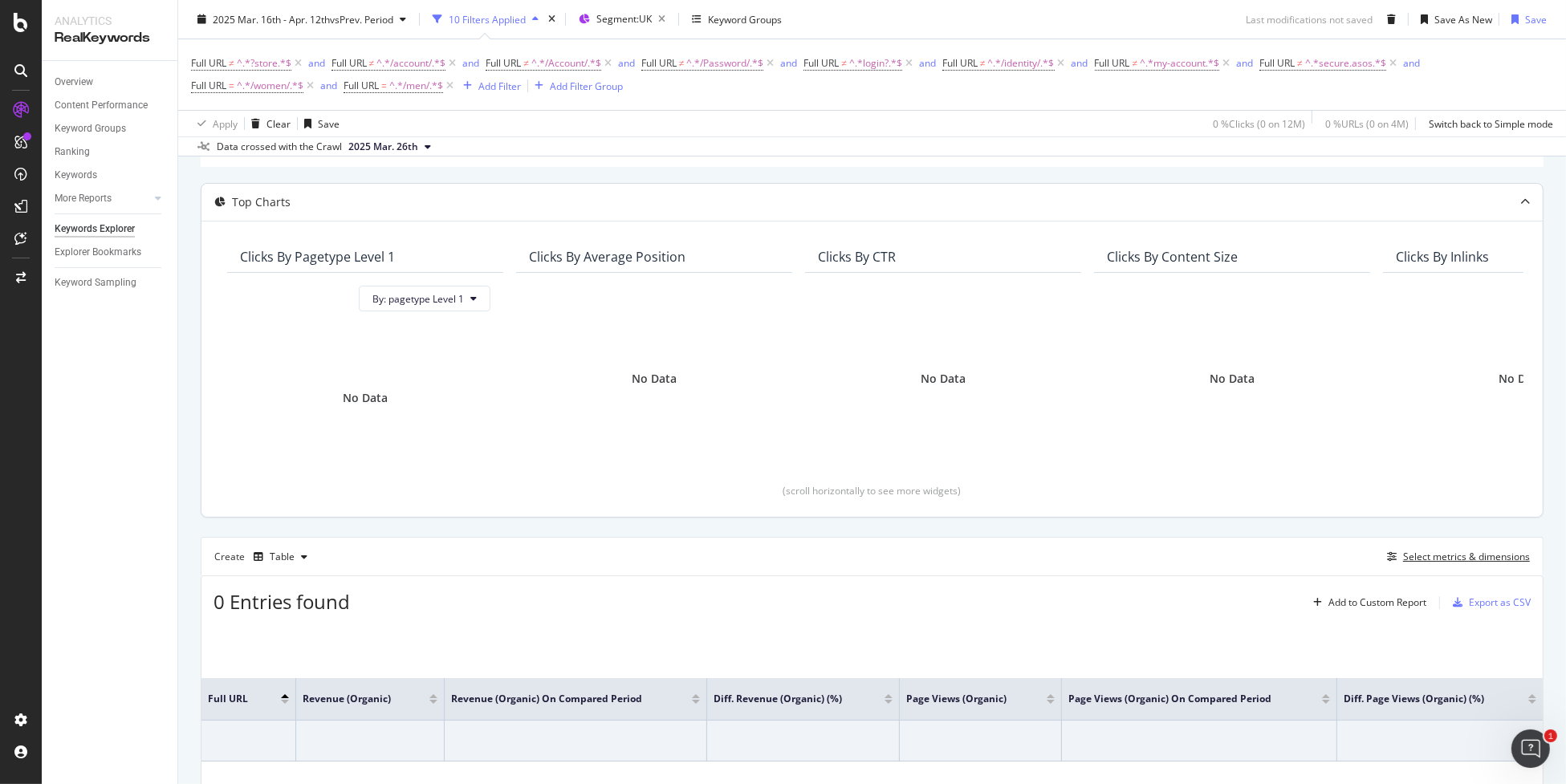 scroll, scrollTop: 0, scrollLeft: 0, axis: both 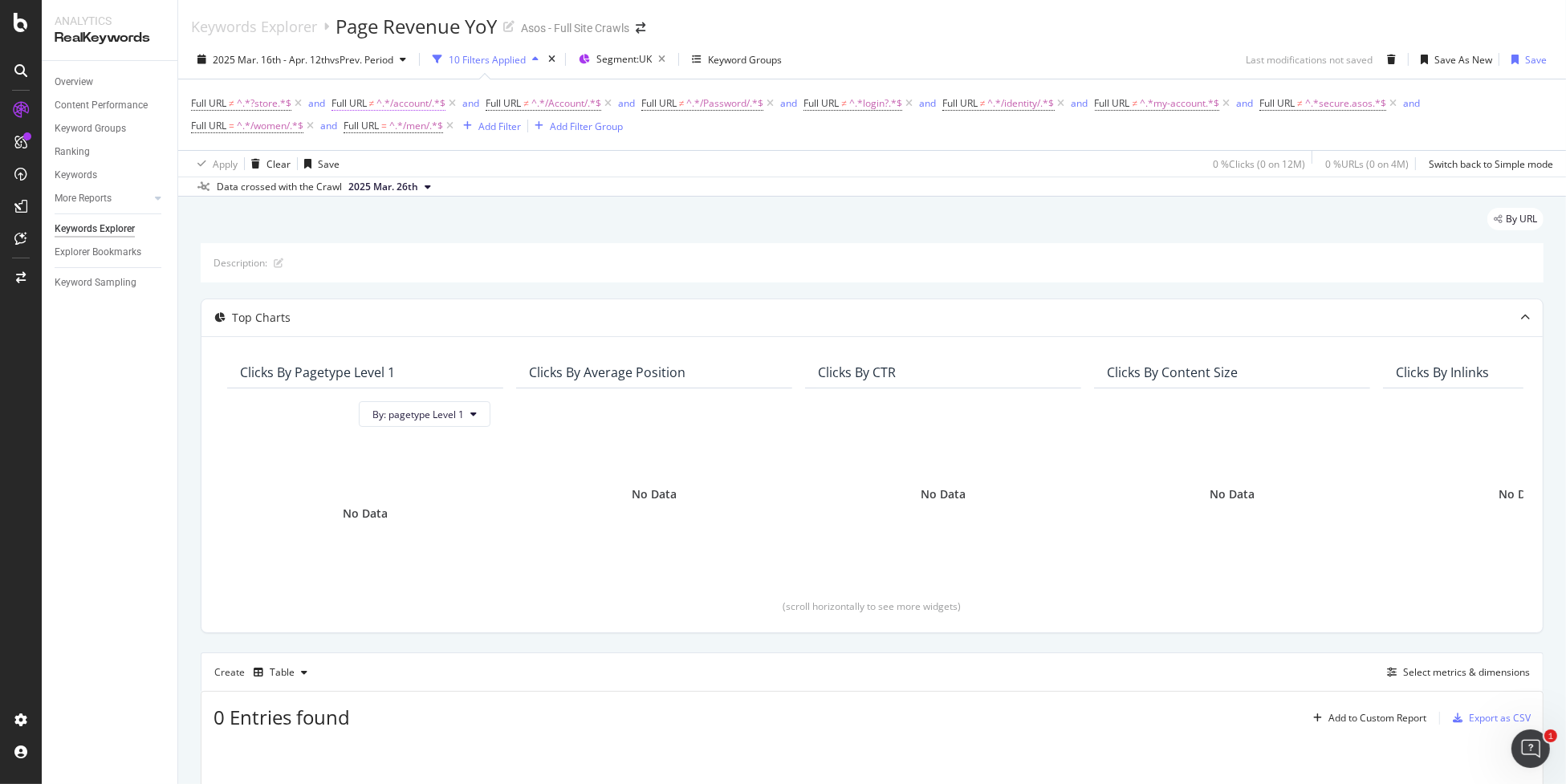 click on "^.*/account/.*$" at bounding box center (411, 104) 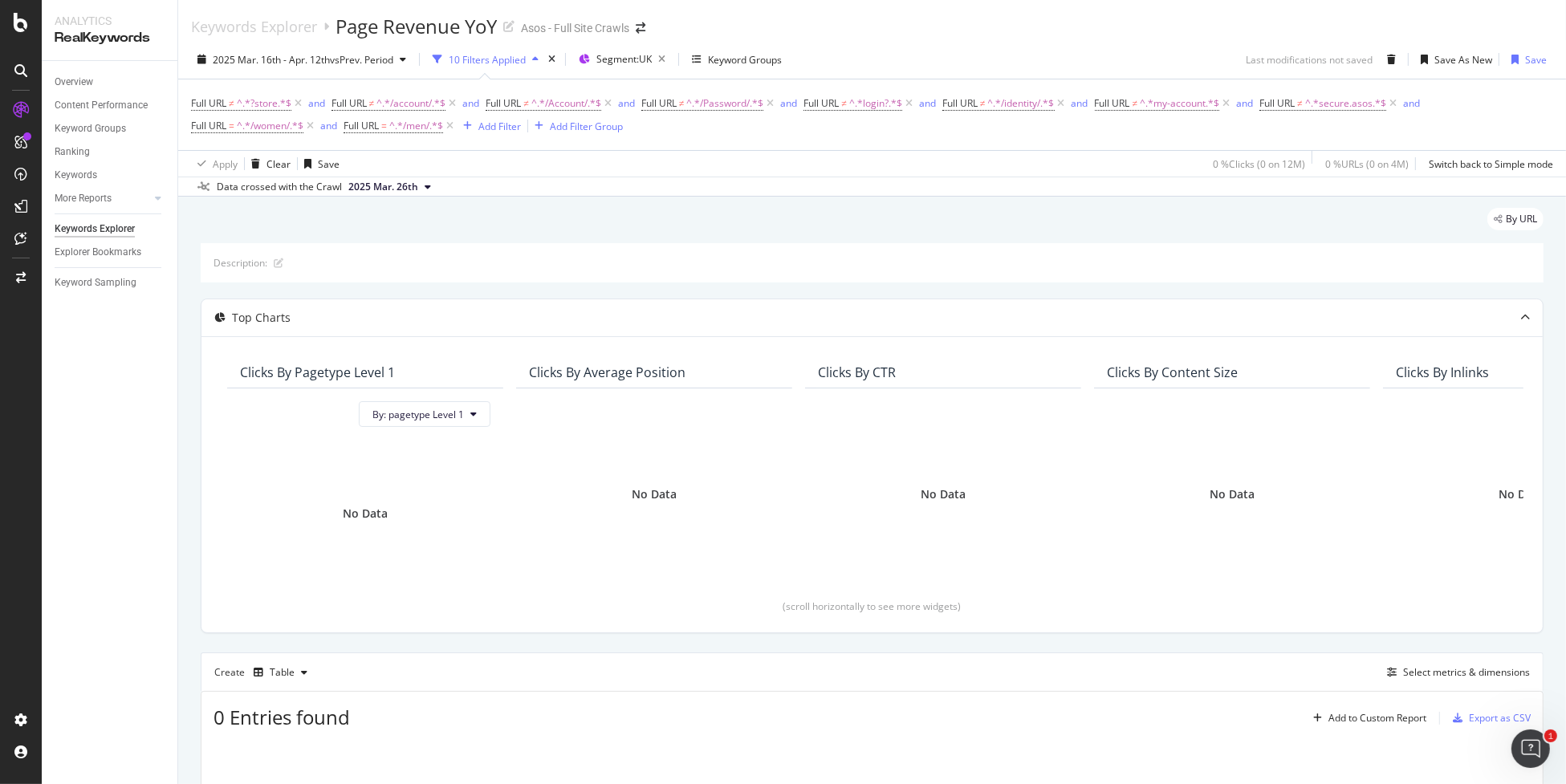 click on "Apply Clear Save 0 %  Clicks ( 0 on 12M ) 0 %  URLs ( 0 on 4M ) Switch back to Simple mode" at bounding box center (872, 163) 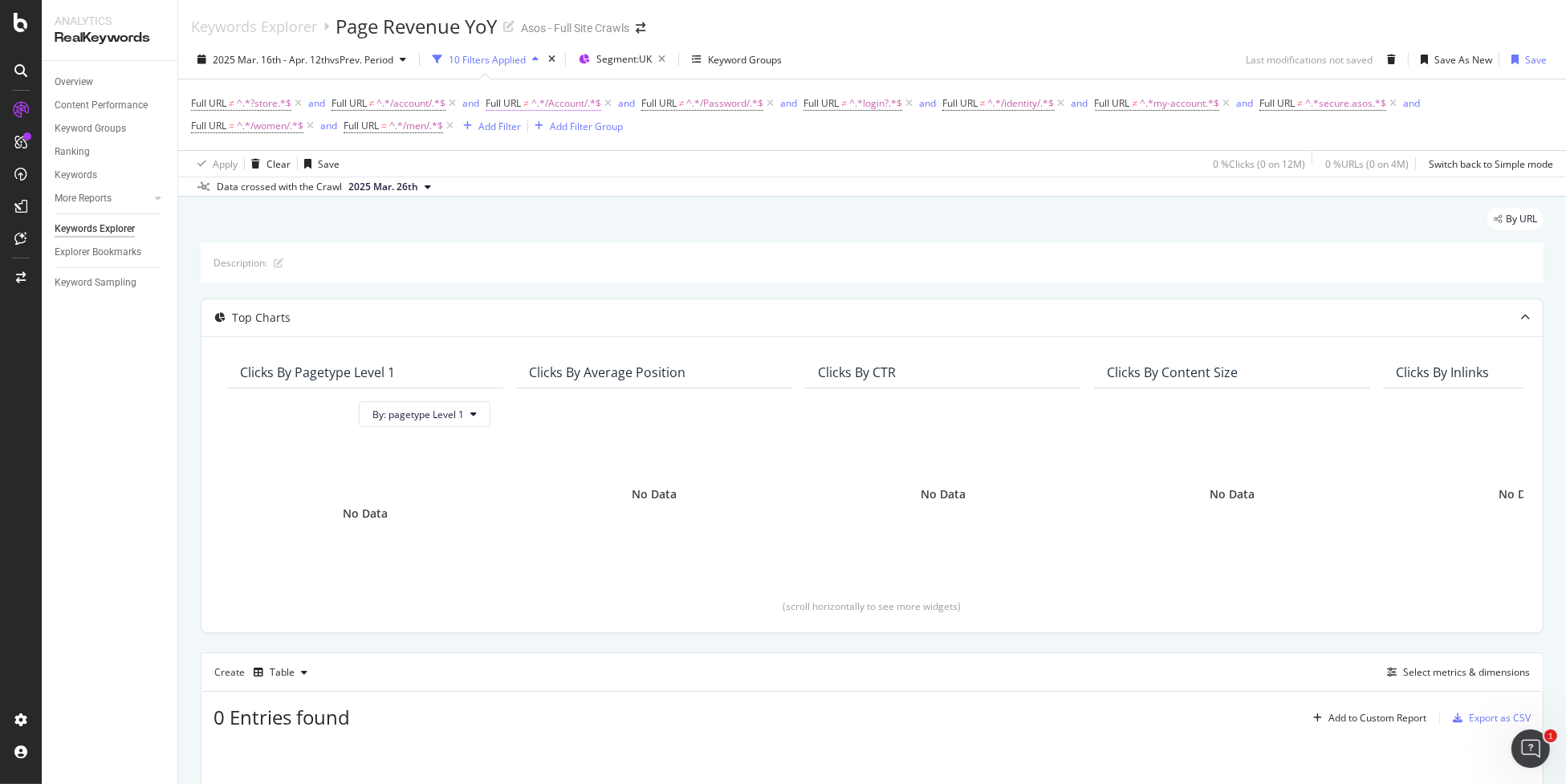 click on "^.*/Account/.*$" at bounding box center (566, 104) 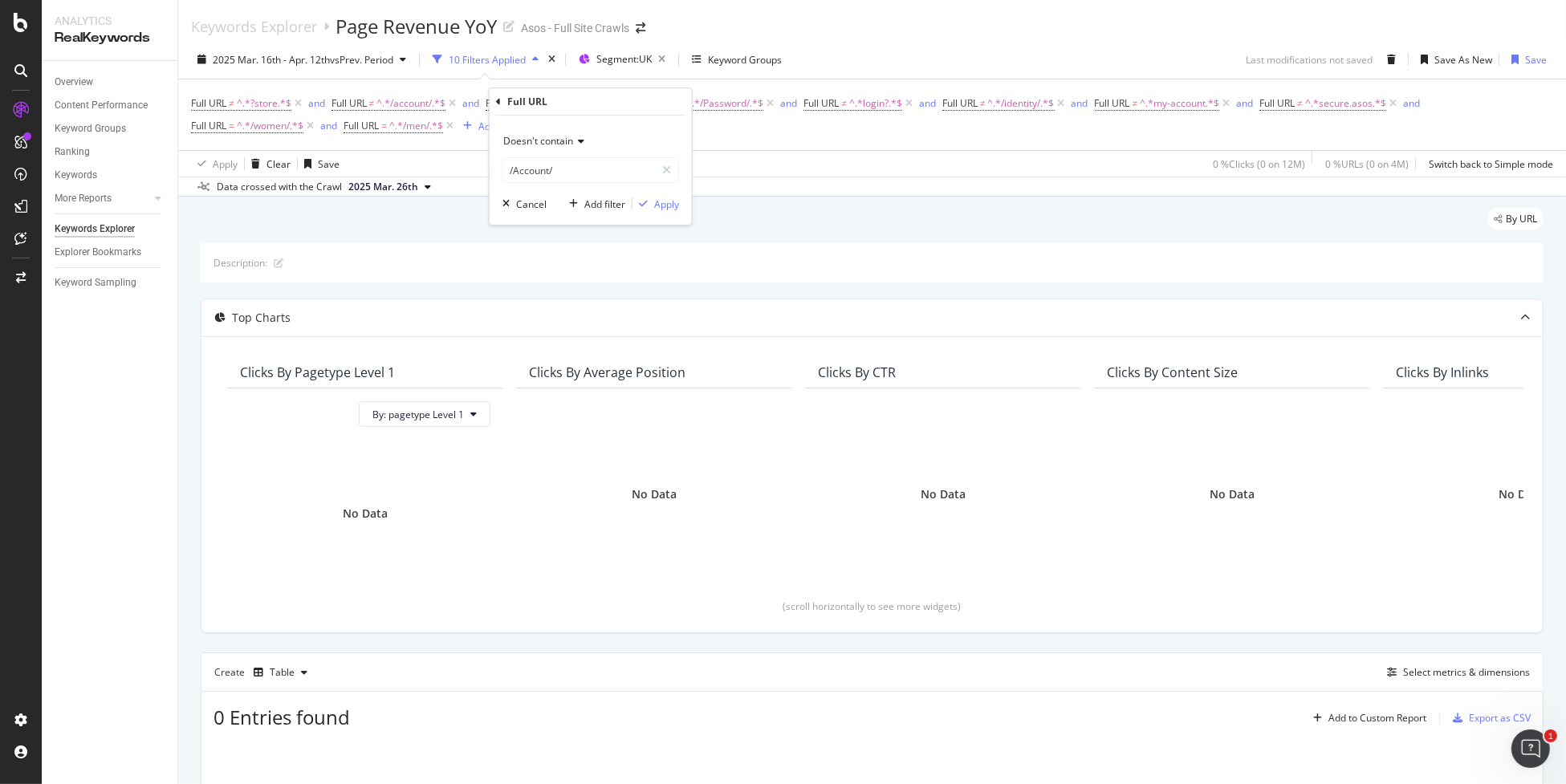 drag, startPoint x: 788, startPoint y: 167, endPoint x: 696, endPoint y: 160, distance: 92.26592 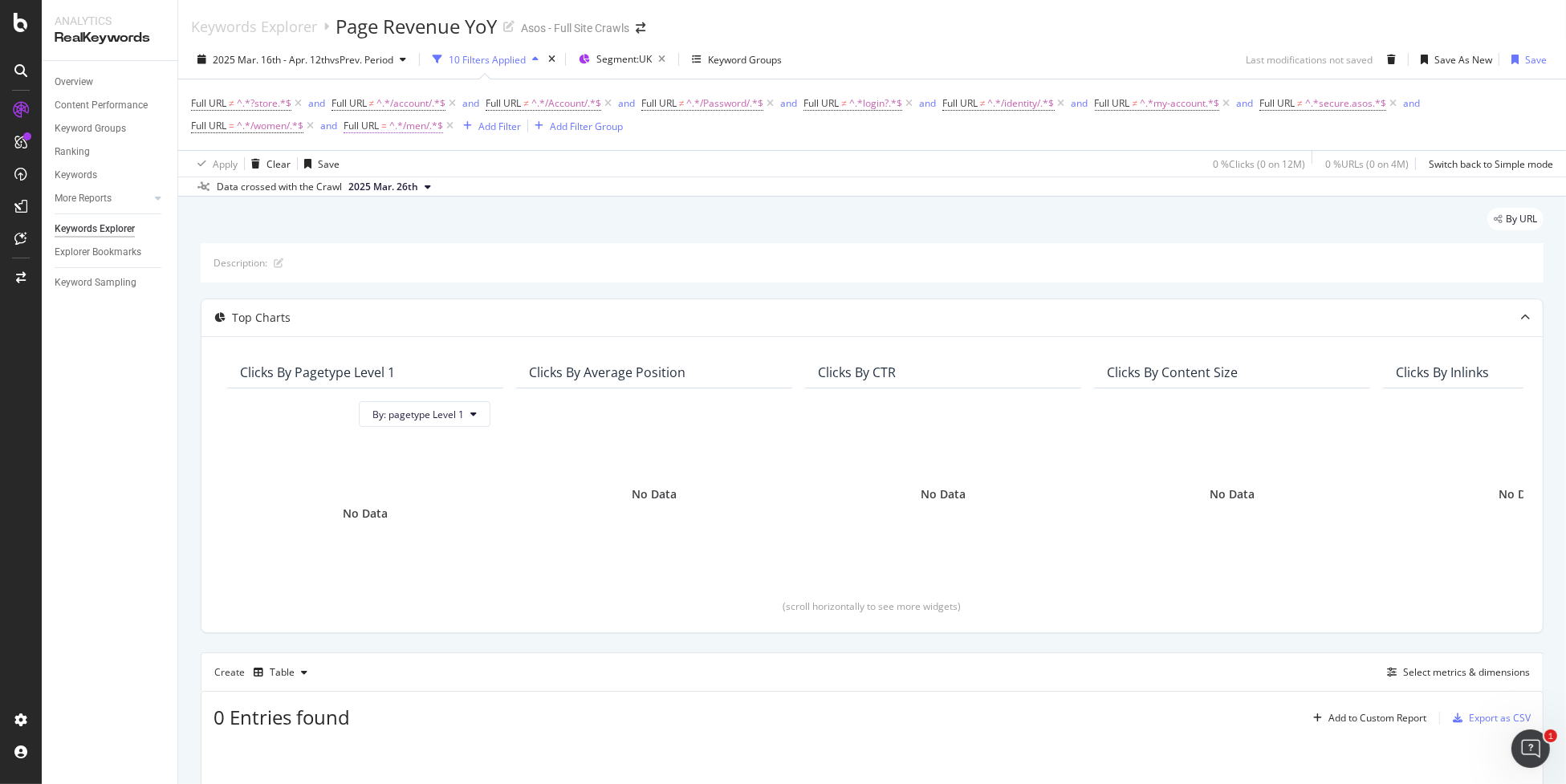 click on "^.*/men/.*$" at bounding box center [416, 126] 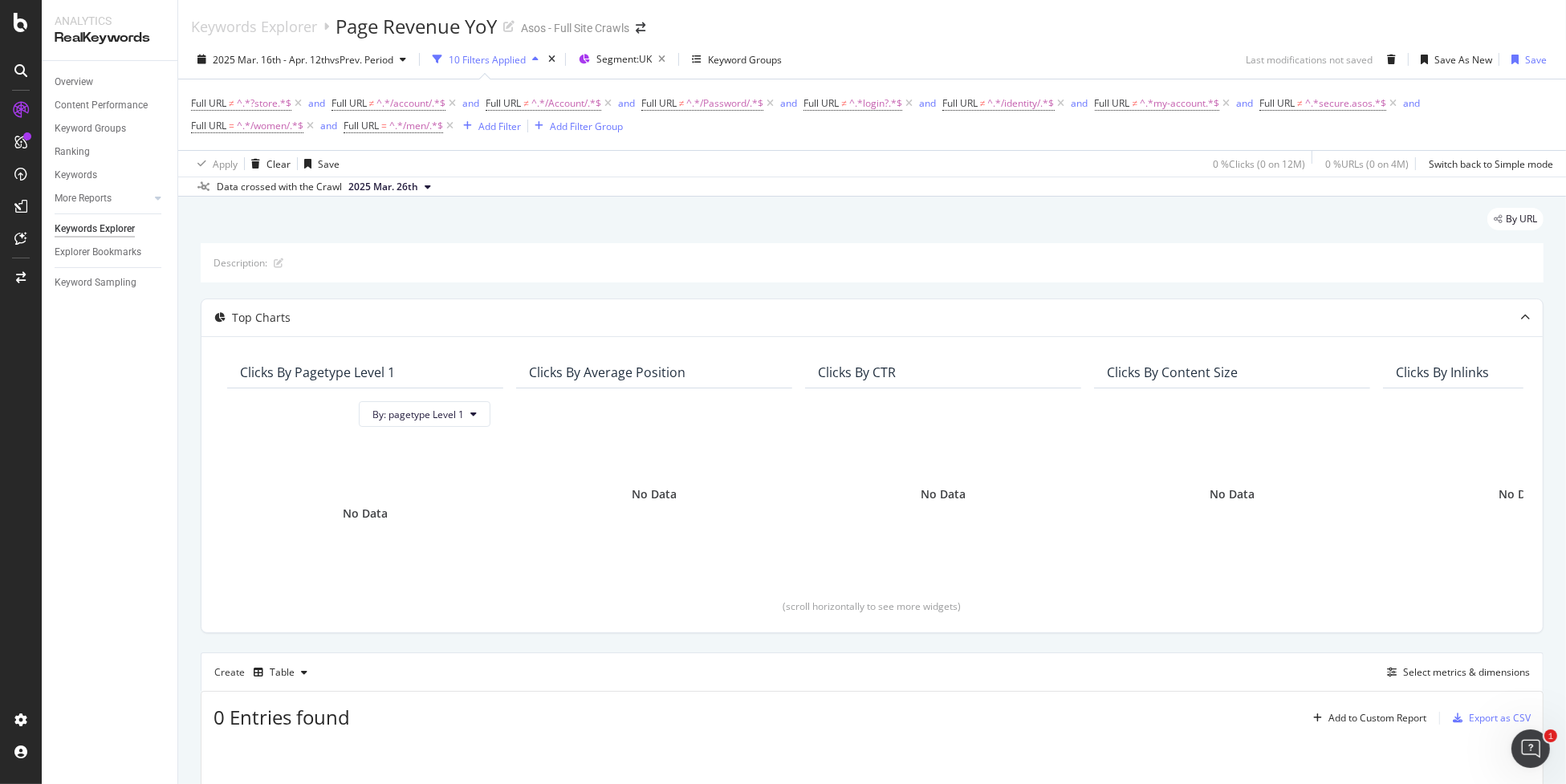 click on "Data crossed with the Crawl 2025 Mar. 26th" at bounding box center (872, 186) 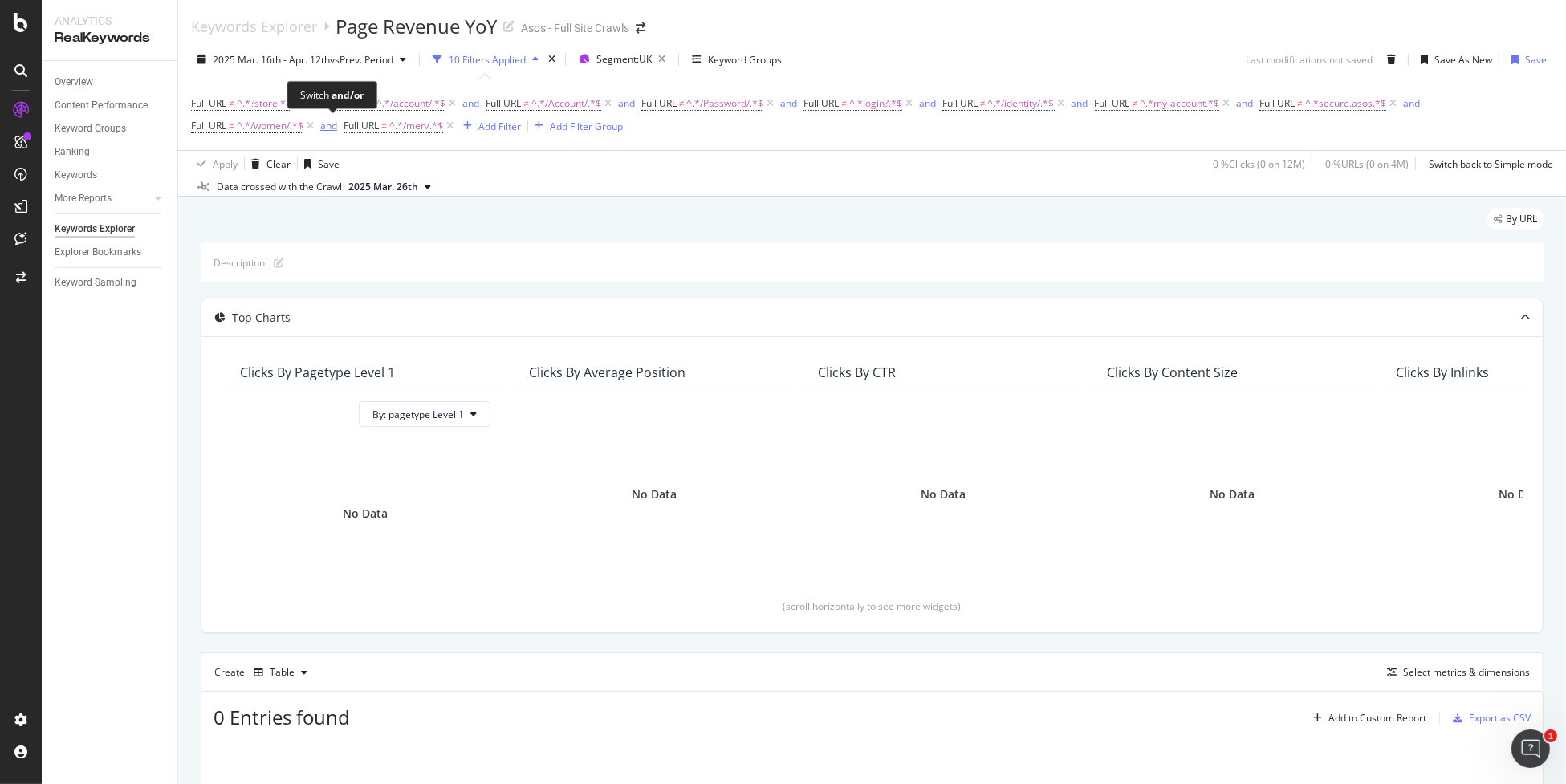 click on "and" at bounding box center [328, 125] 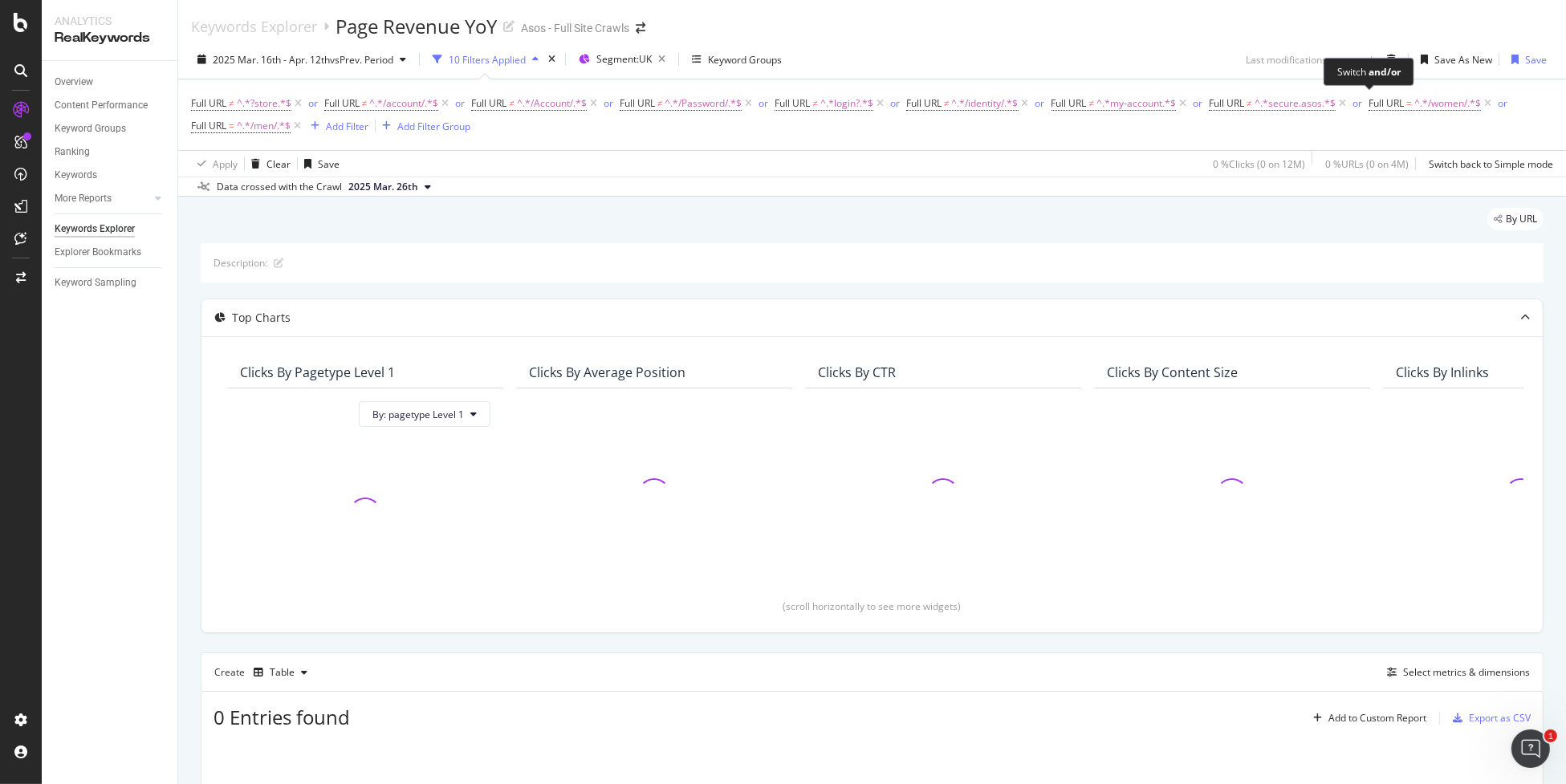 click on "or" at bounding box center (1359, 104) 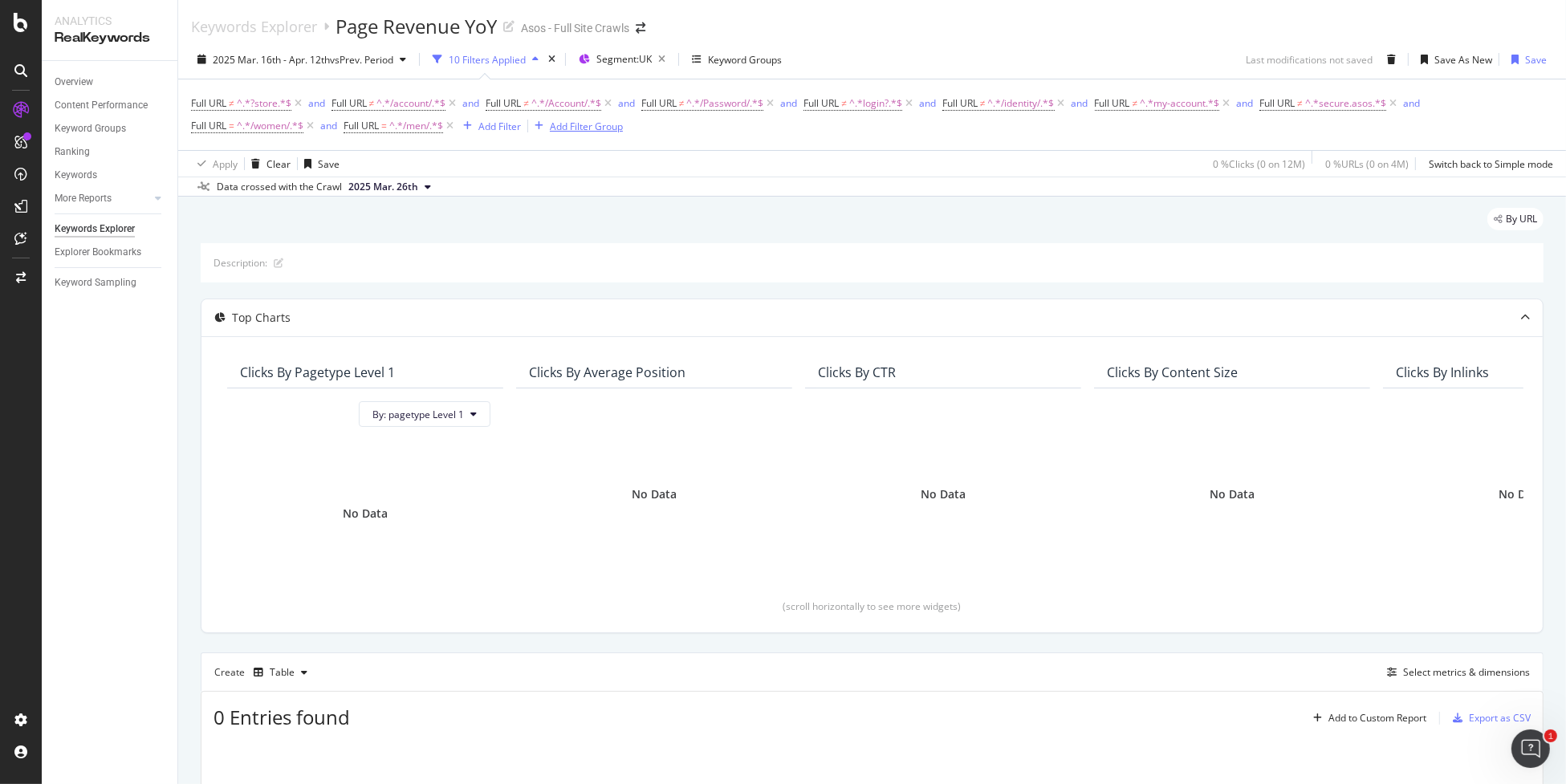 click on "Add Filter Group" at bounding box center [586, 126] 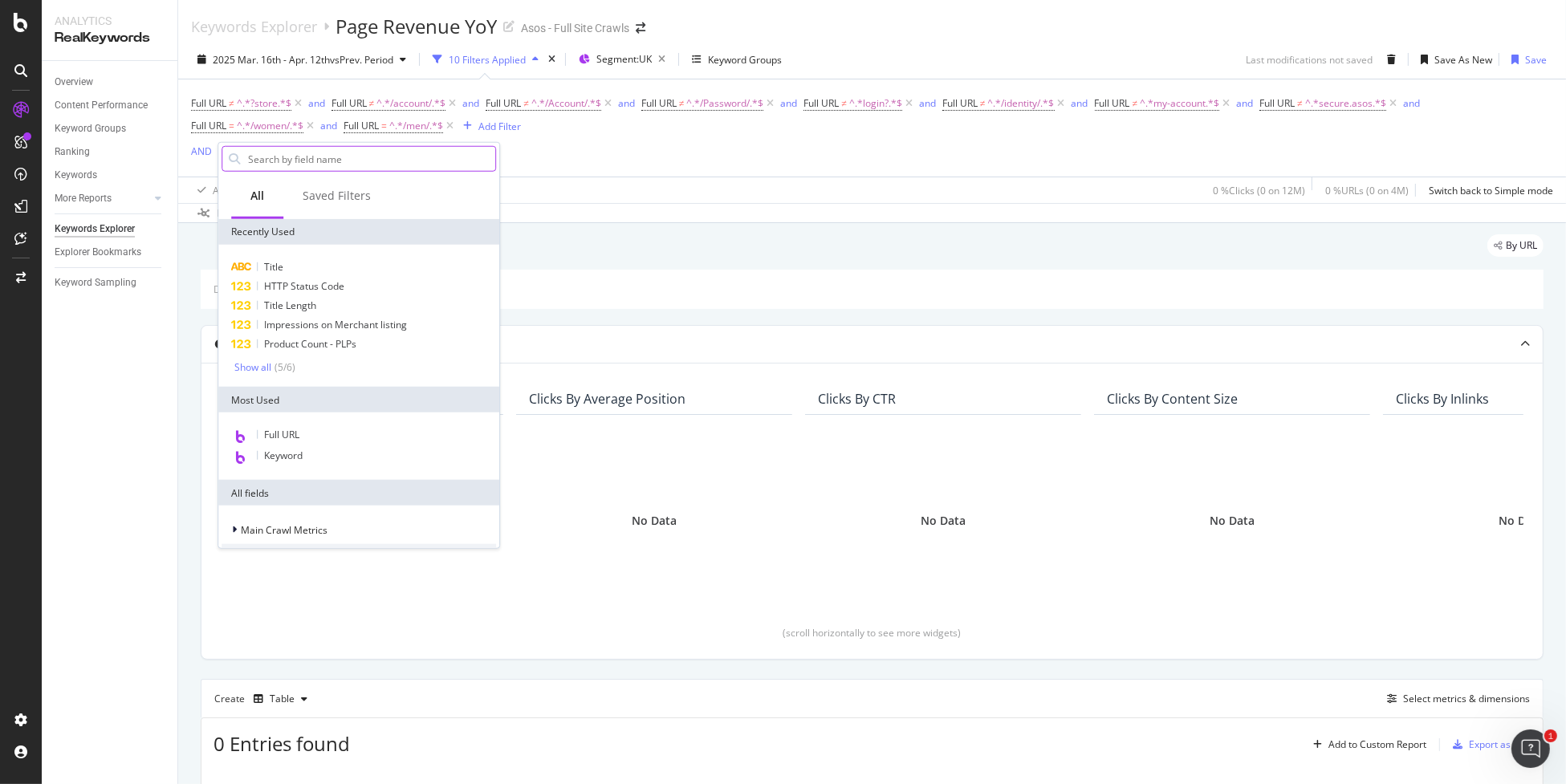 click at bounding box center (371, 159) 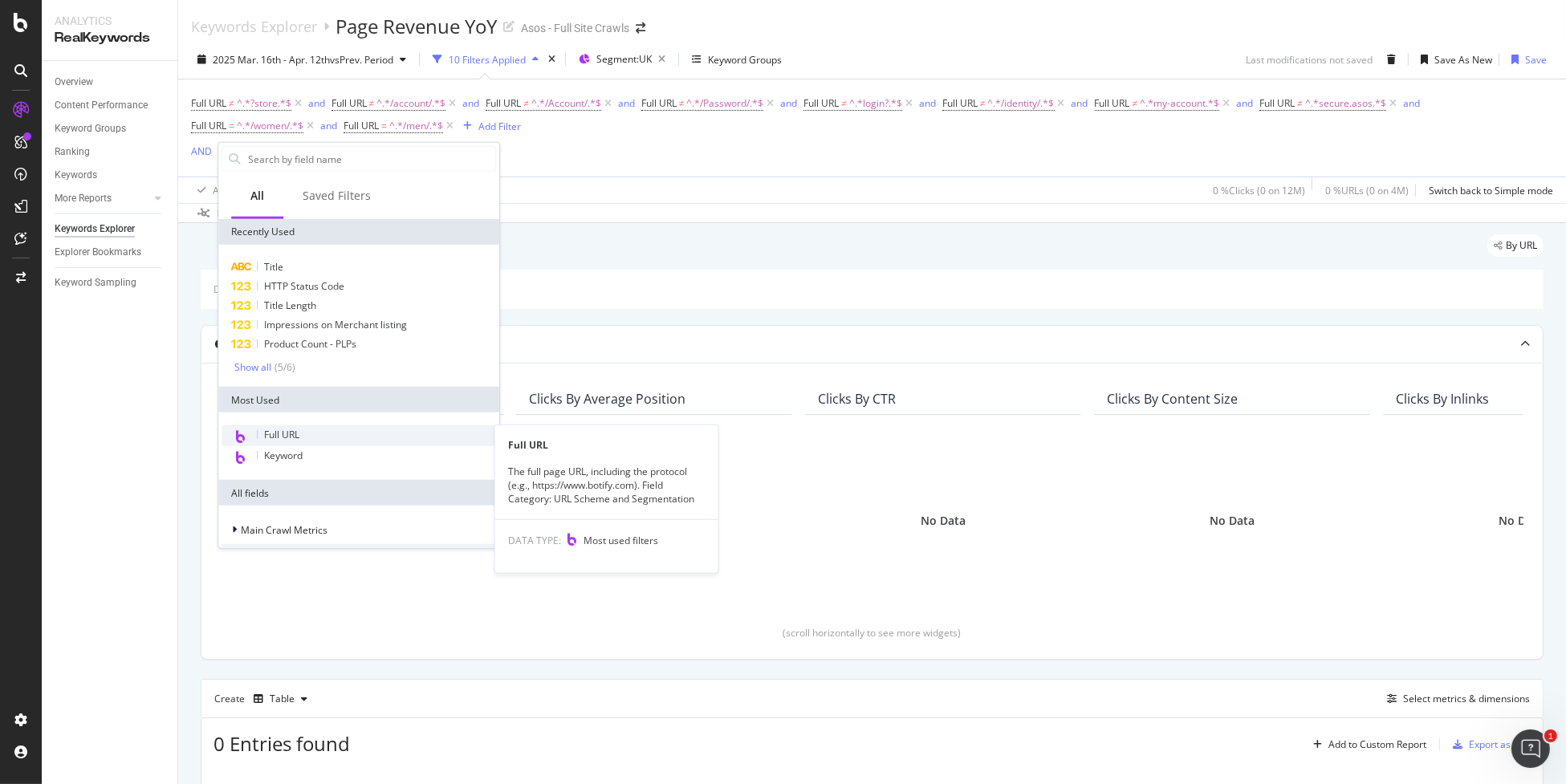 click on "Full URL" at bounding box center (359, 436) 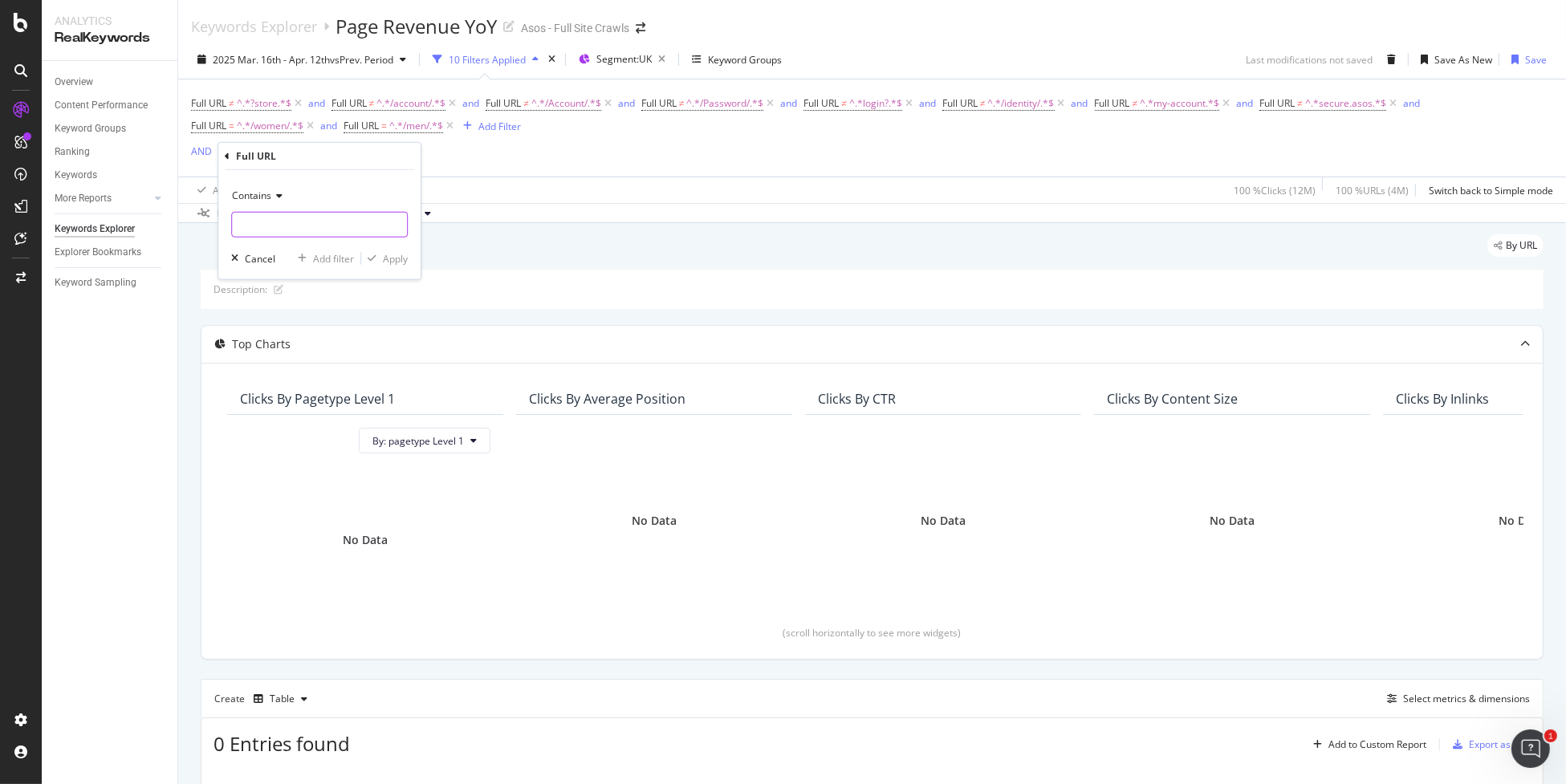 click at bounding box center (319, 225) 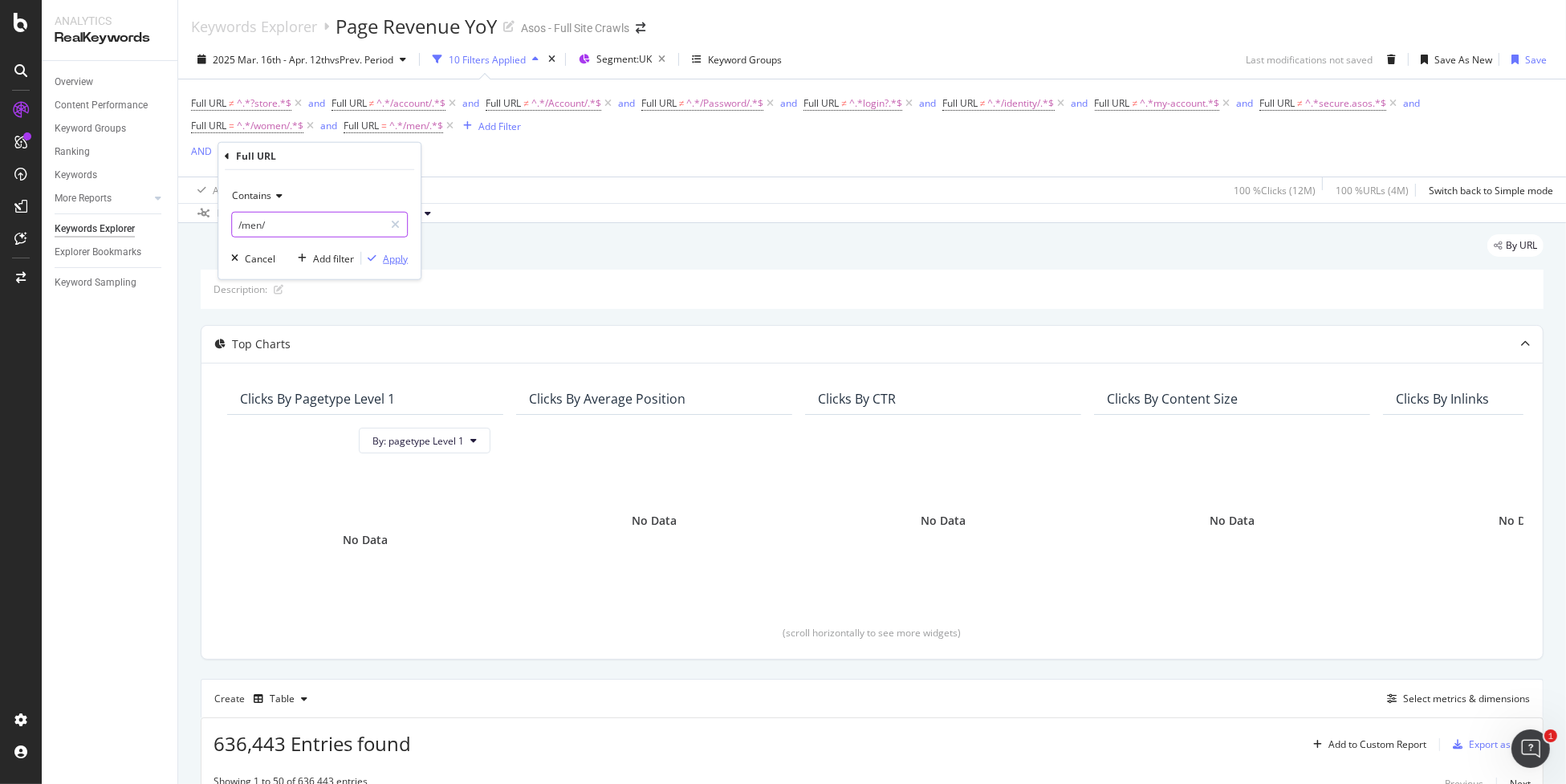 type on "/men/" 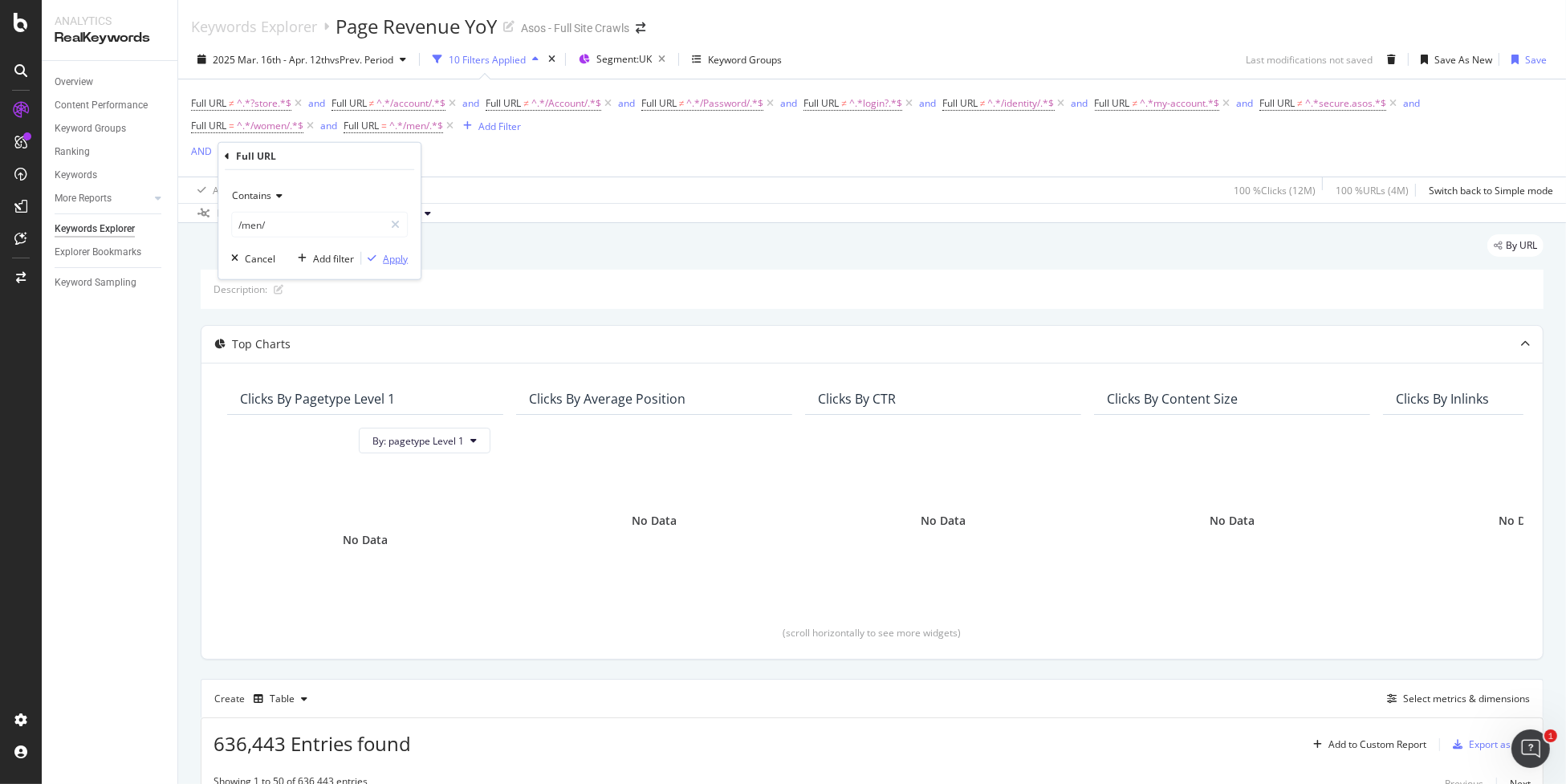 click on "Apply" at bounding box center (384, 258) 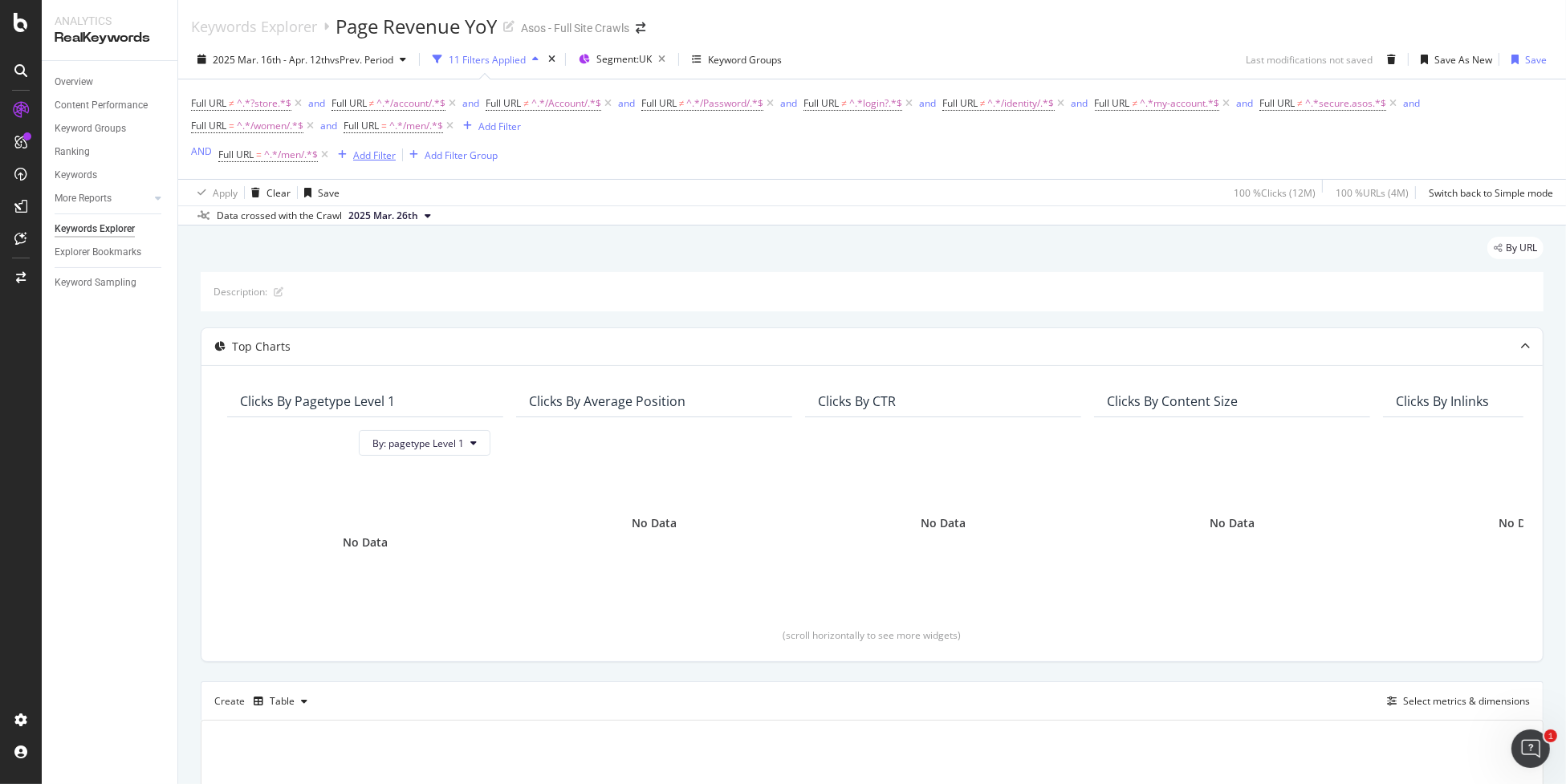 click on "Add Filter" at bounding box center [374, 155] 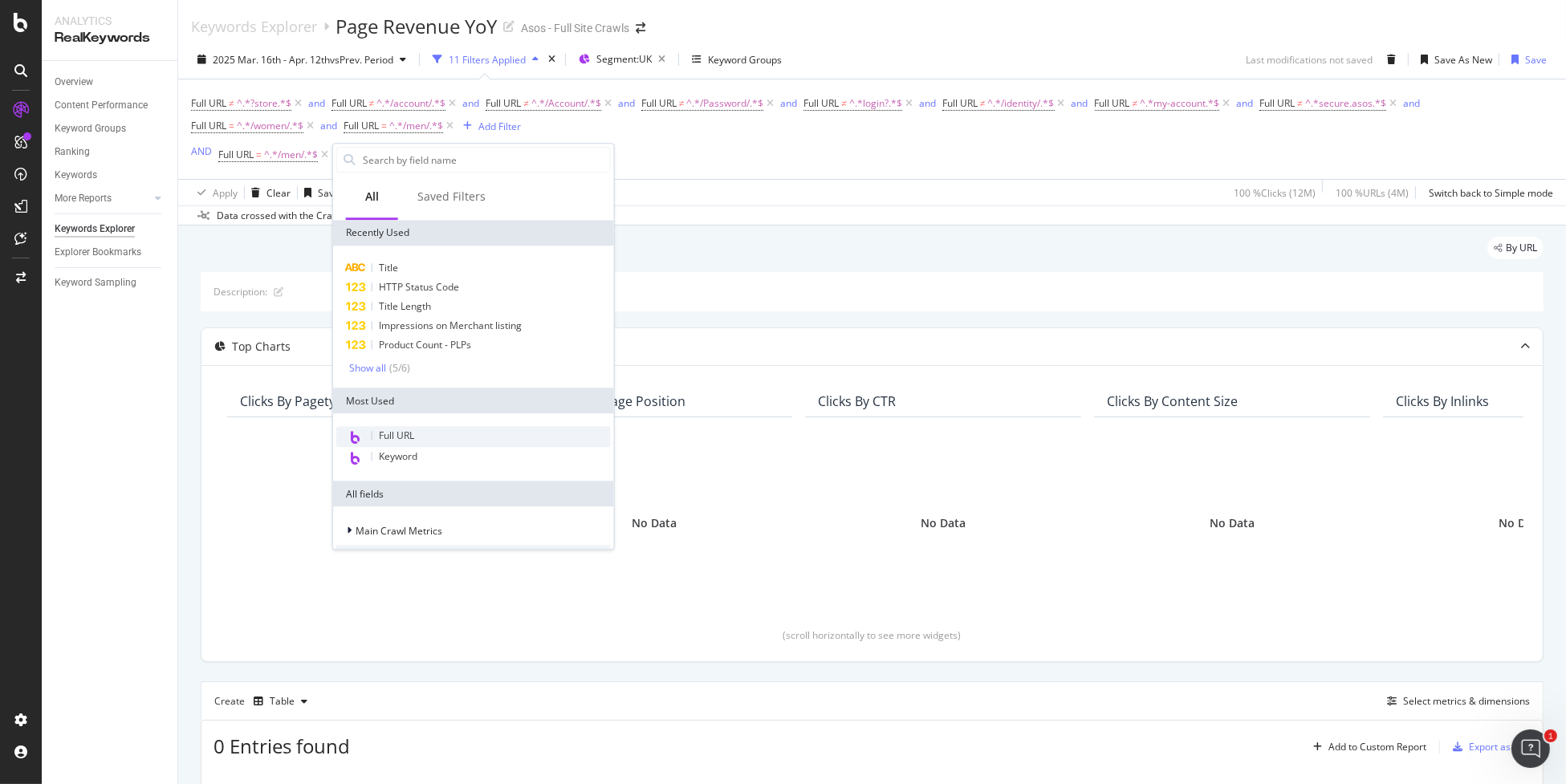 click on "Full URL" at bounding box center [474, 437] 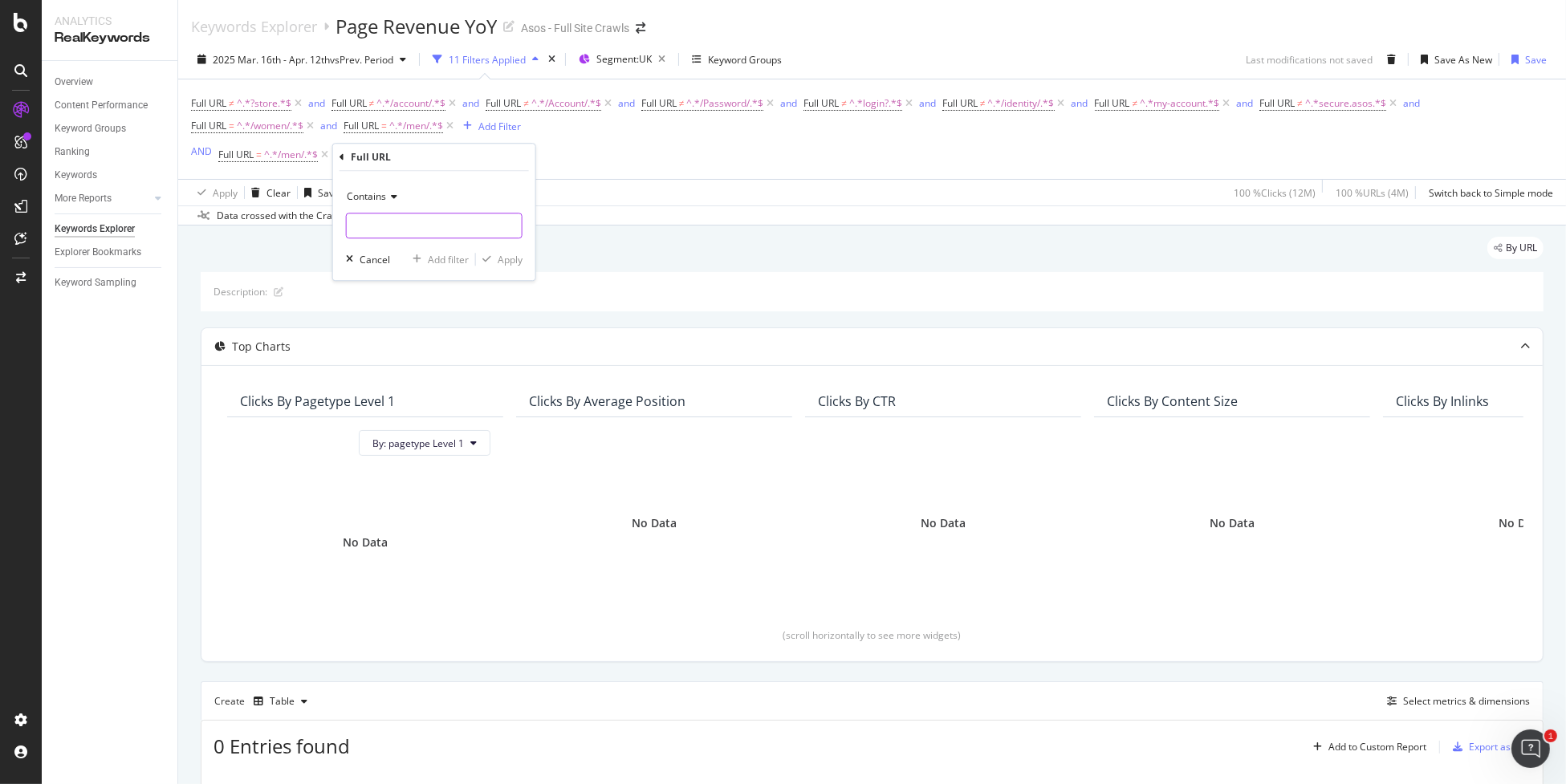 click at bounding box center [434, 225] 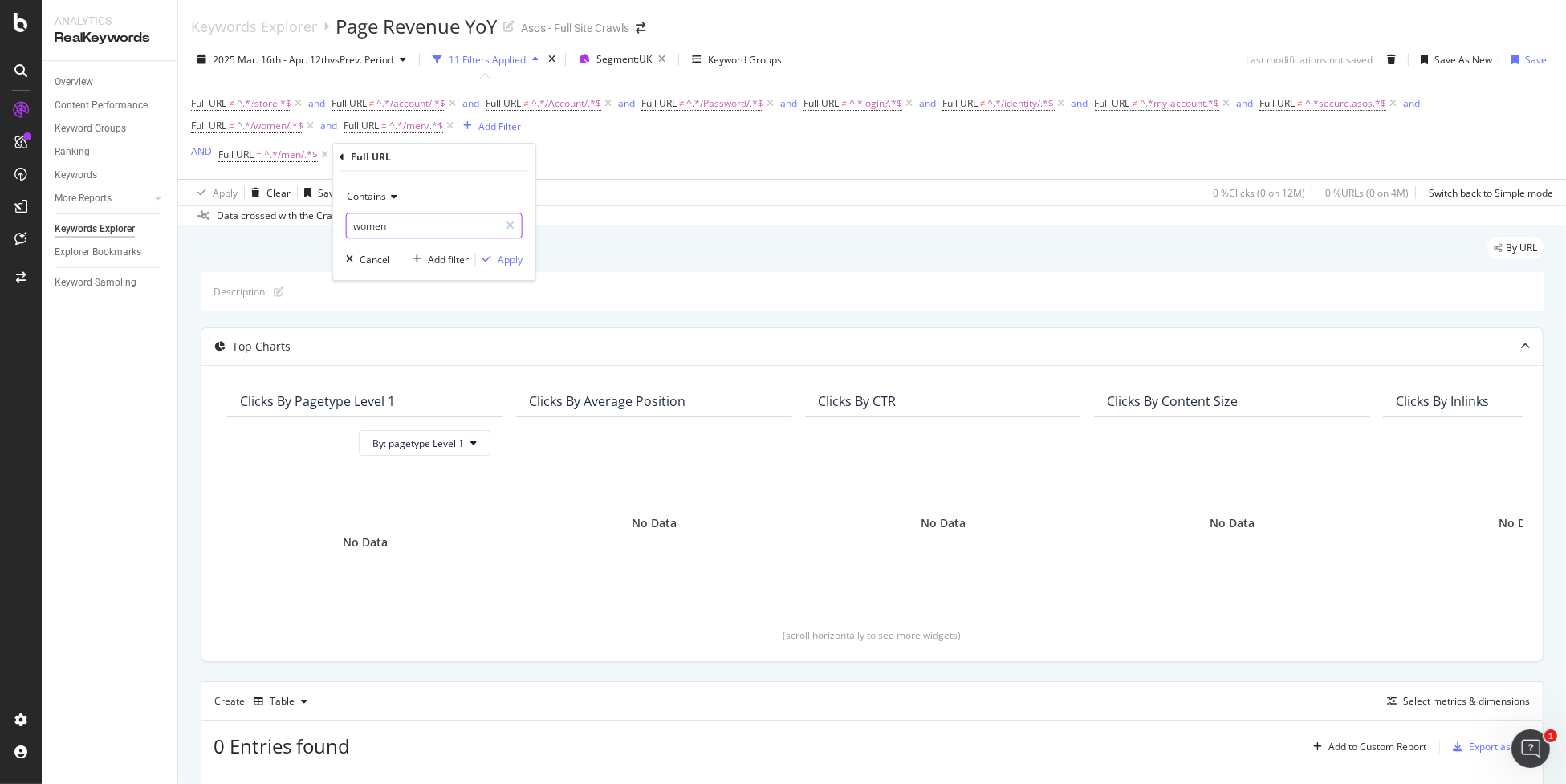 type on "women" 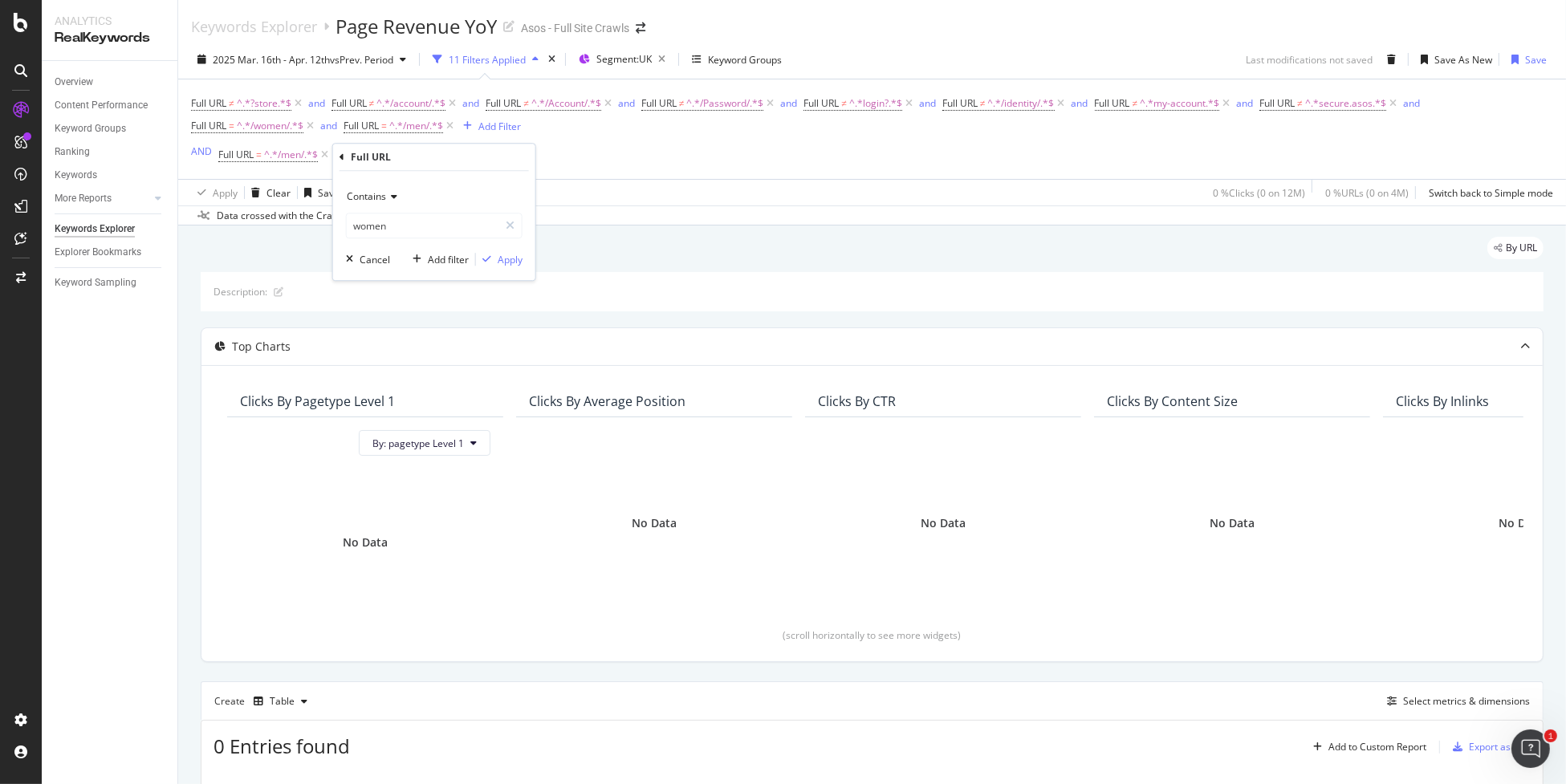 click on "Contains women Cancel Add filter Apply" at bounding box center [434, 225] 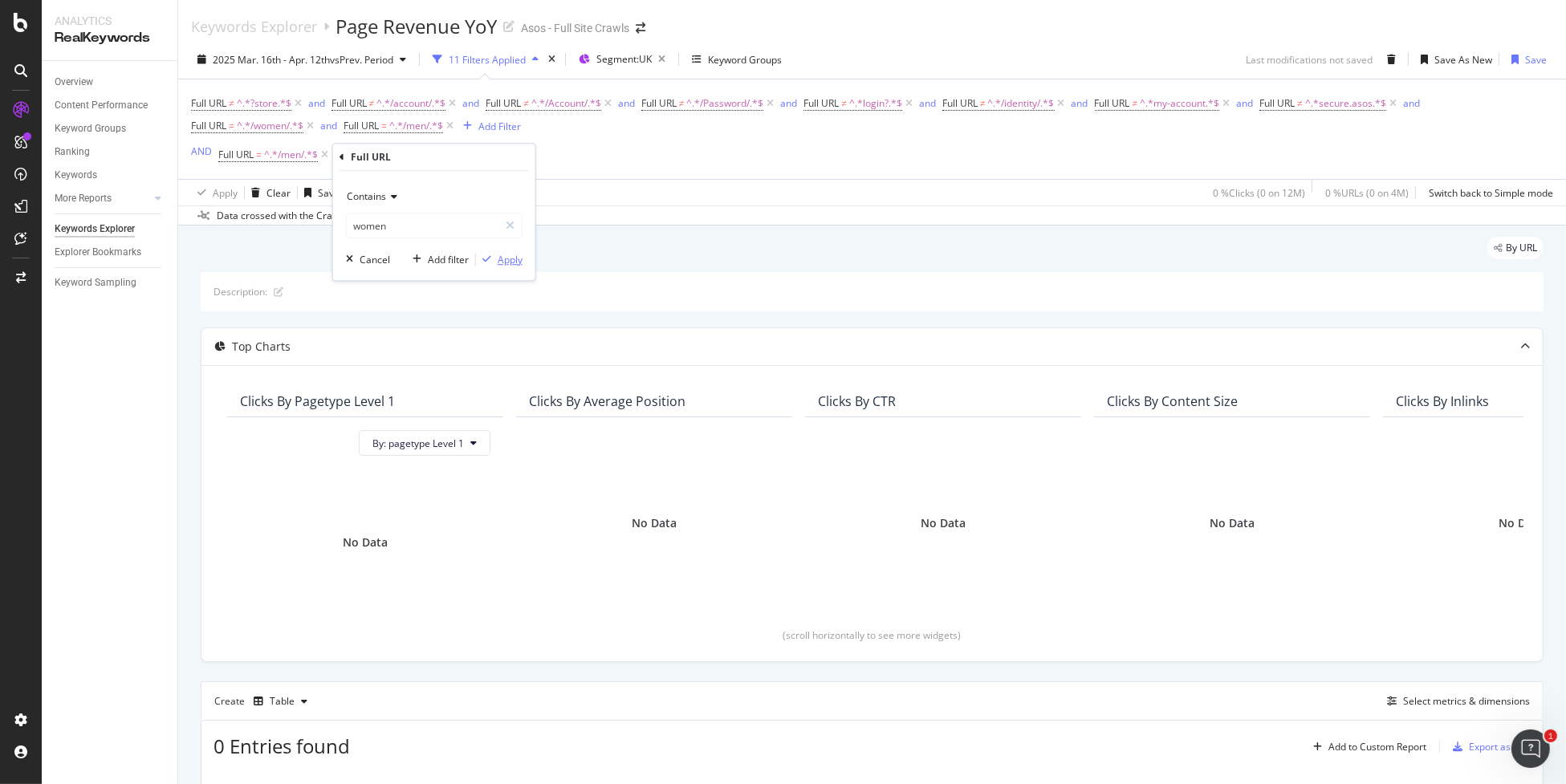 click on "Apply" at bounding box center [510, 259] 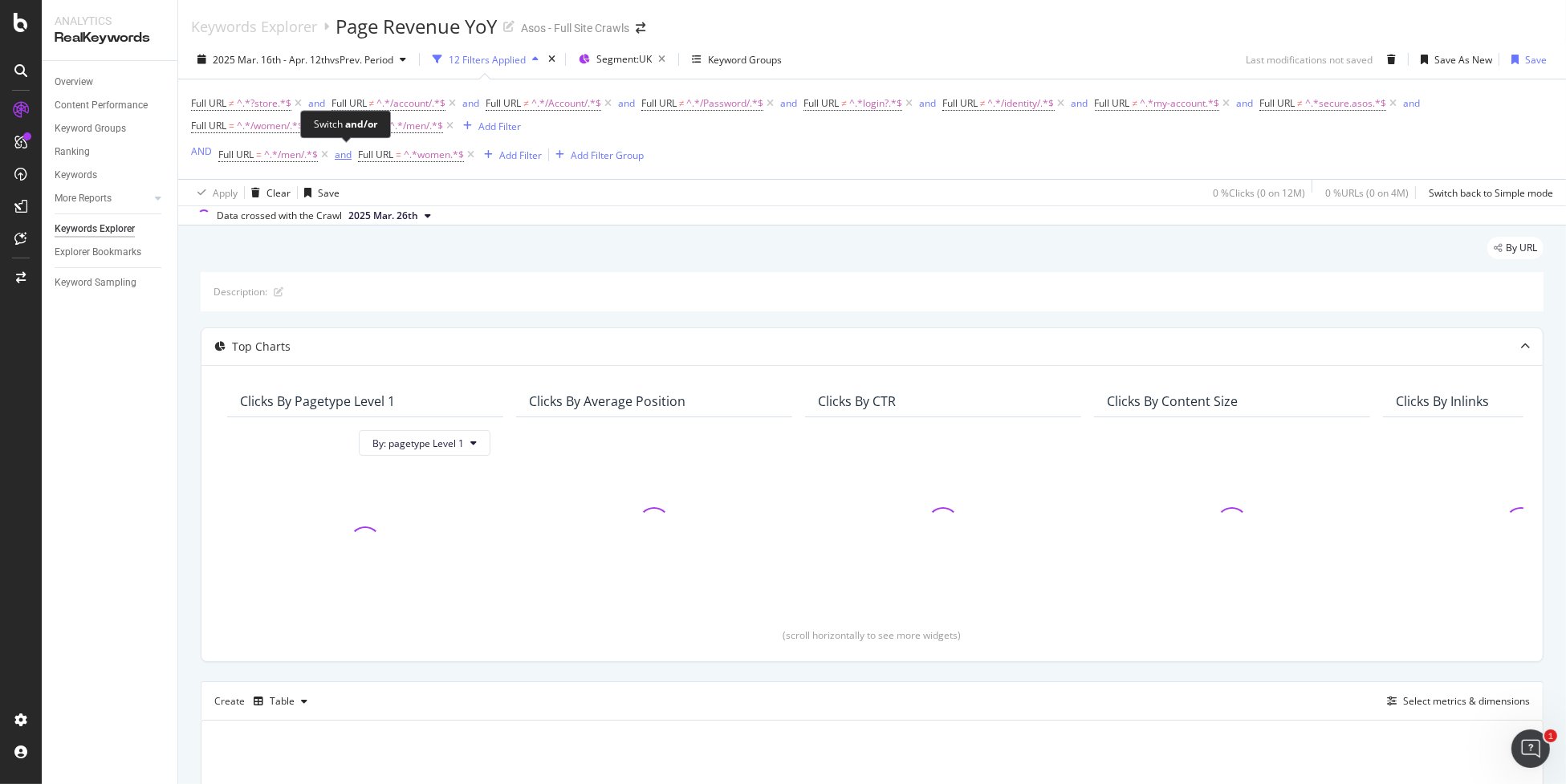 click on "and" at bounding box center (343, 154) 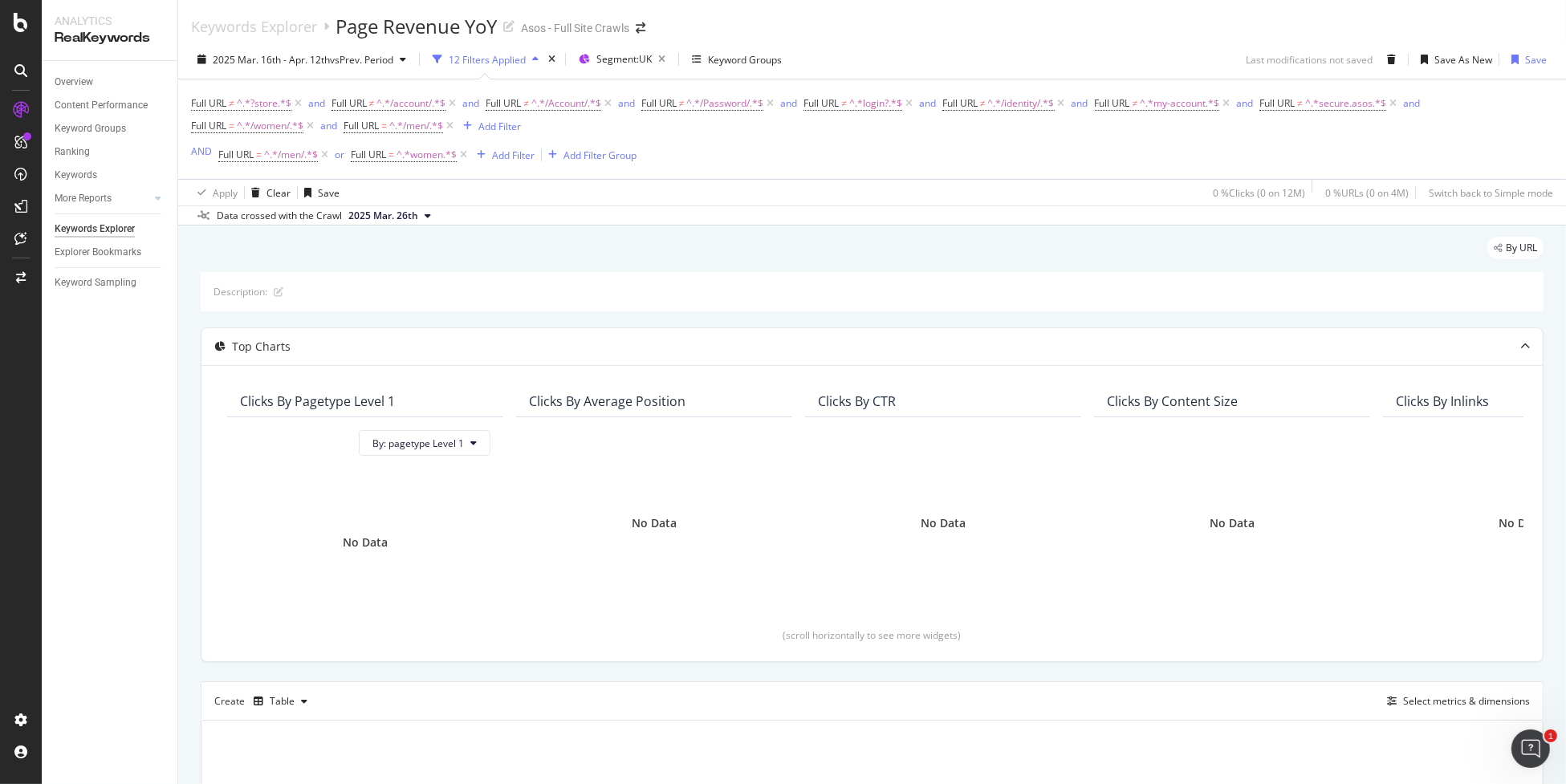 click on "Full URL   ≠     ^.*?store.*$ and Full URL   ≠     ^.*/account/.*$ and Full URL   ≠     ^.*/Account/.*$ and Full URL   ≠     ^.*/Password/.*$ and Full URL   ≠     ^.*login?.*$ and Full URL   ≠     ^.*/identity/.*$ and Full URL   ≠     ^.*my-account.*$ and Full URL   ≠     ^.*secure.asos.*$ and Full URL   =     ^.*/women/.*$ and Full URL   =     ^.*/men/.*$ Add Filter" at bounding box center (872, 115) 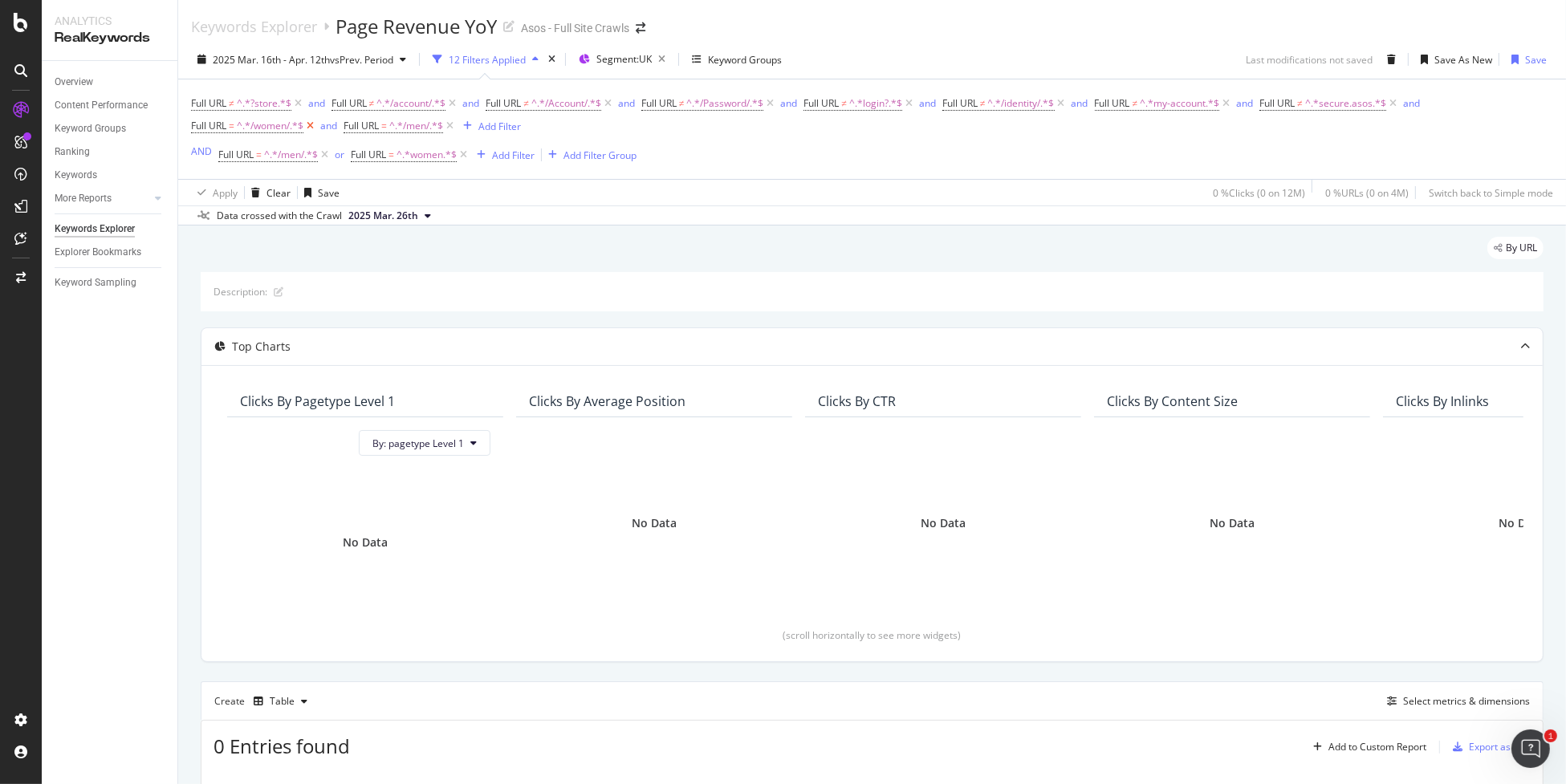 click at bounding box center [310, 126] 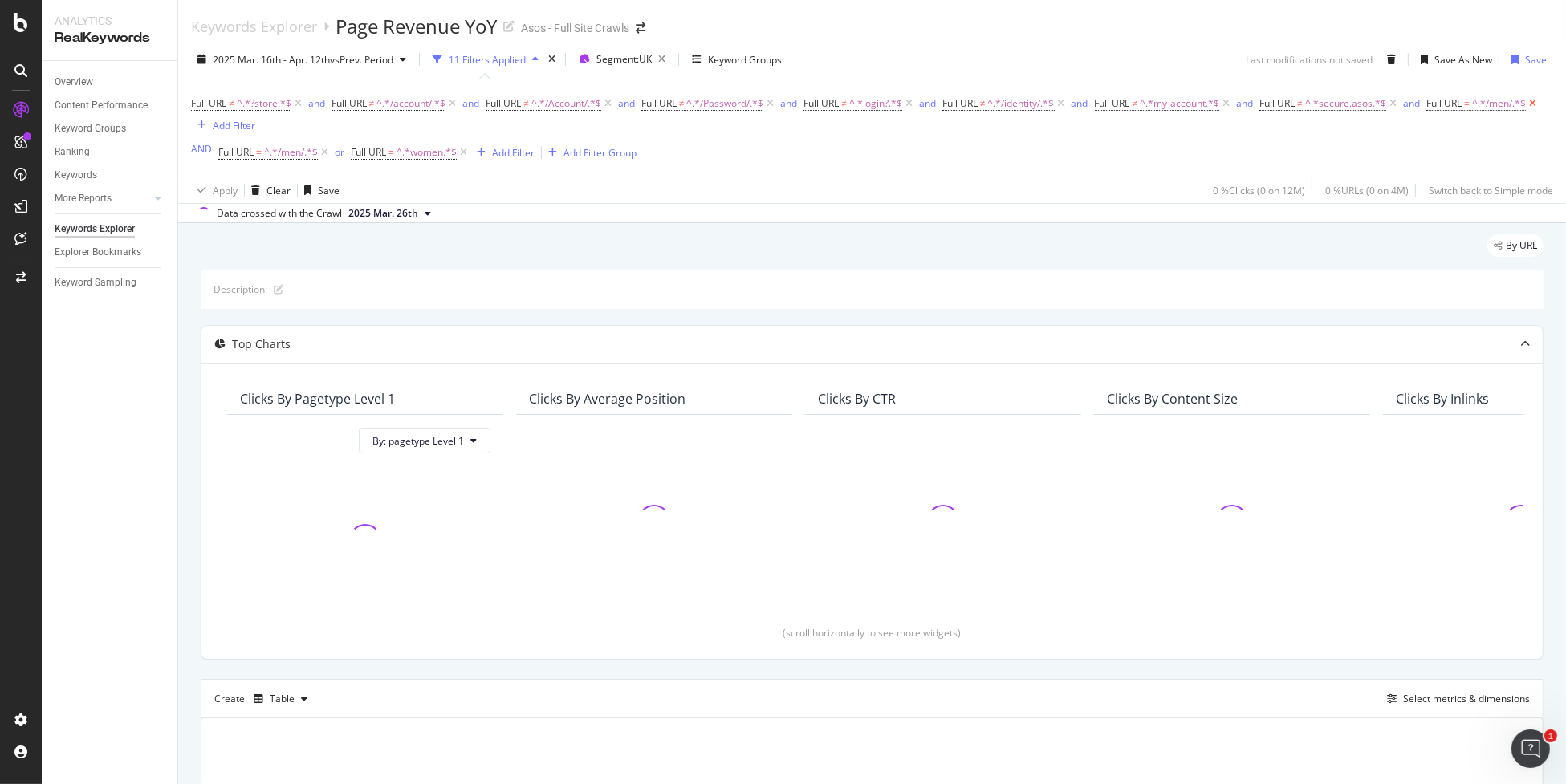 click at bounding box center (1532, 104) 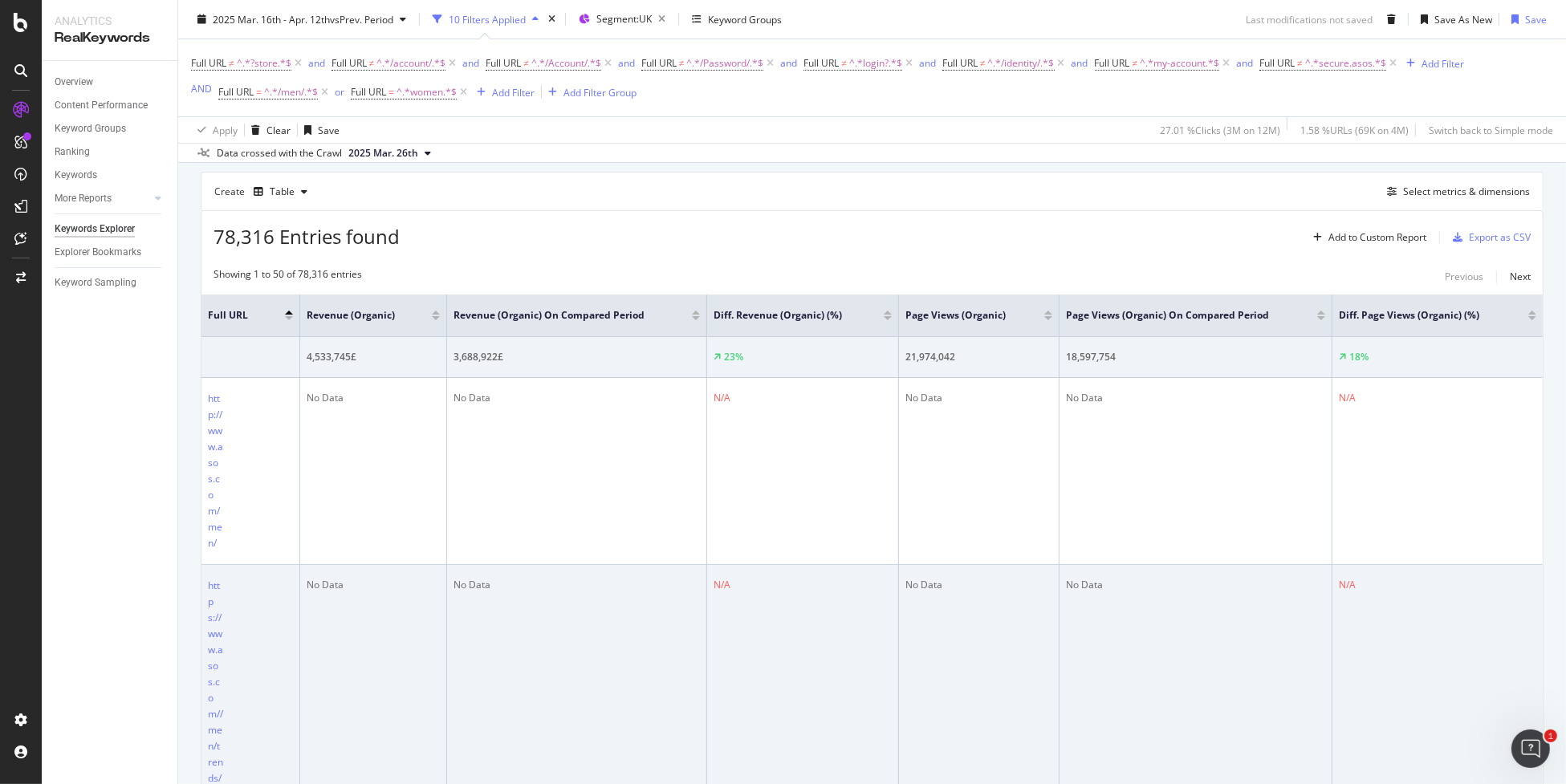scroll, scrollTop: 400, scrollLeft: 0, axis: vertical 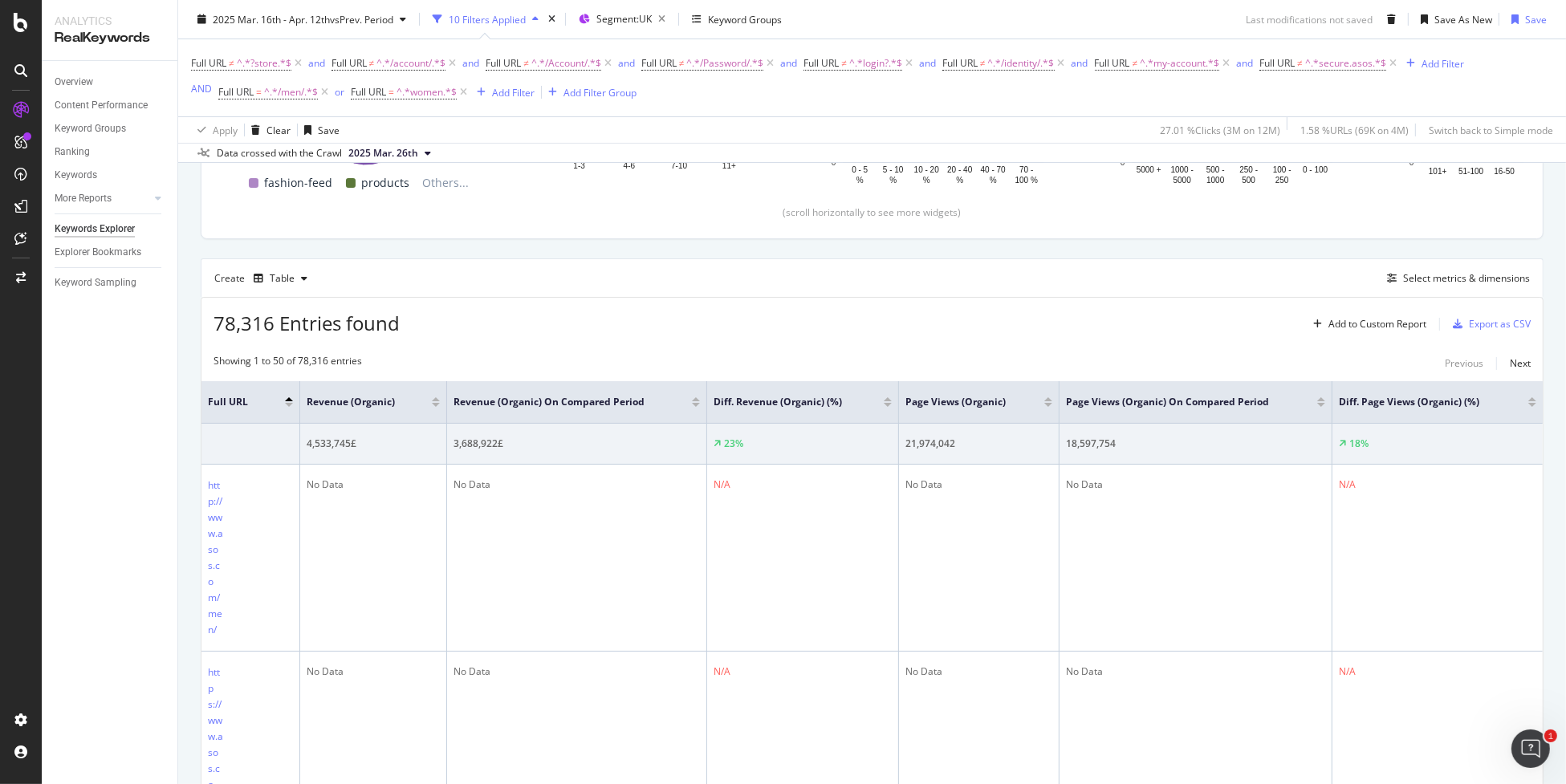 click at bounding box center [436, 399] 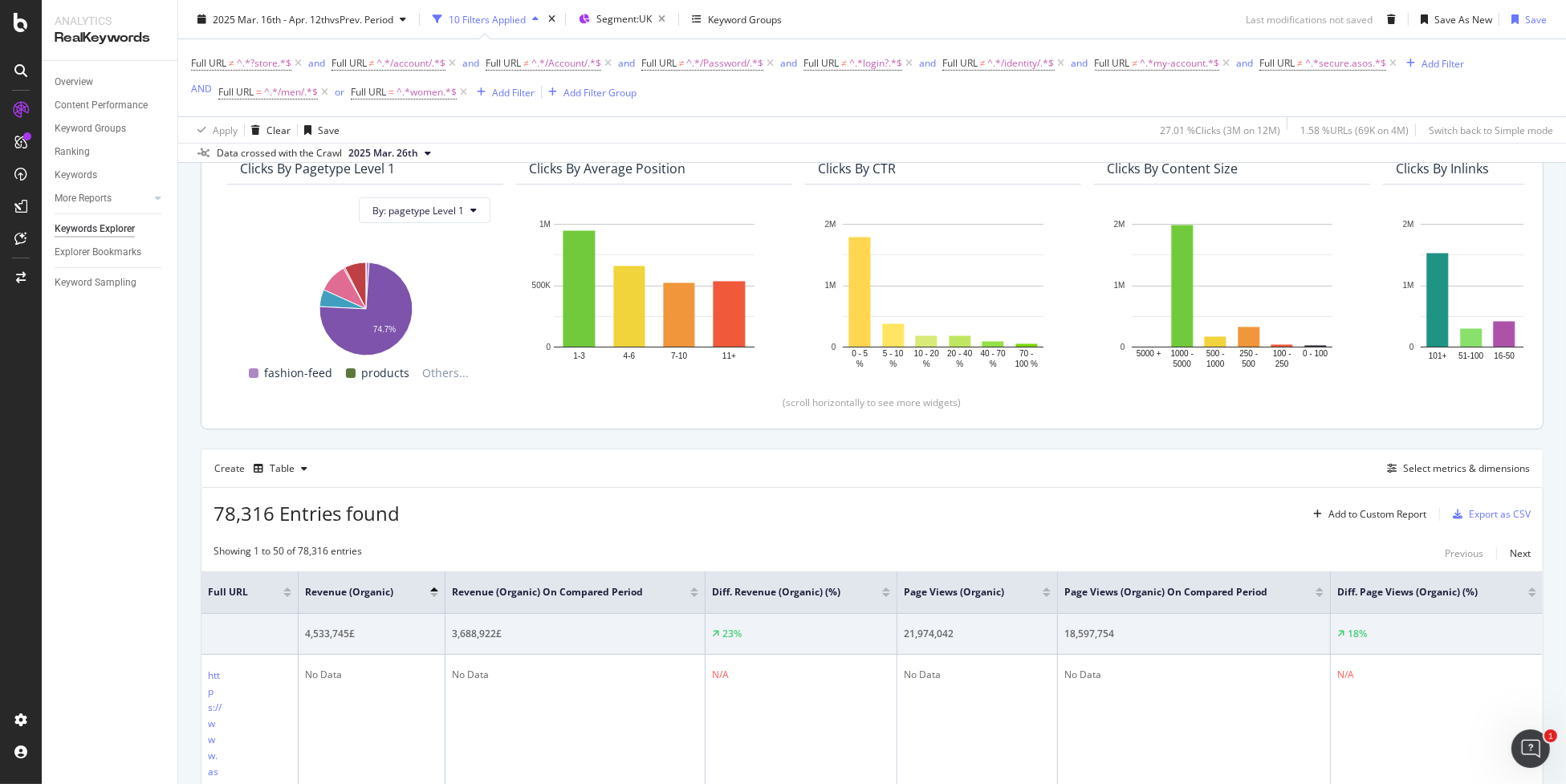 scroll, scrollTop: 400, scrollLeft: 0, axis: vertical 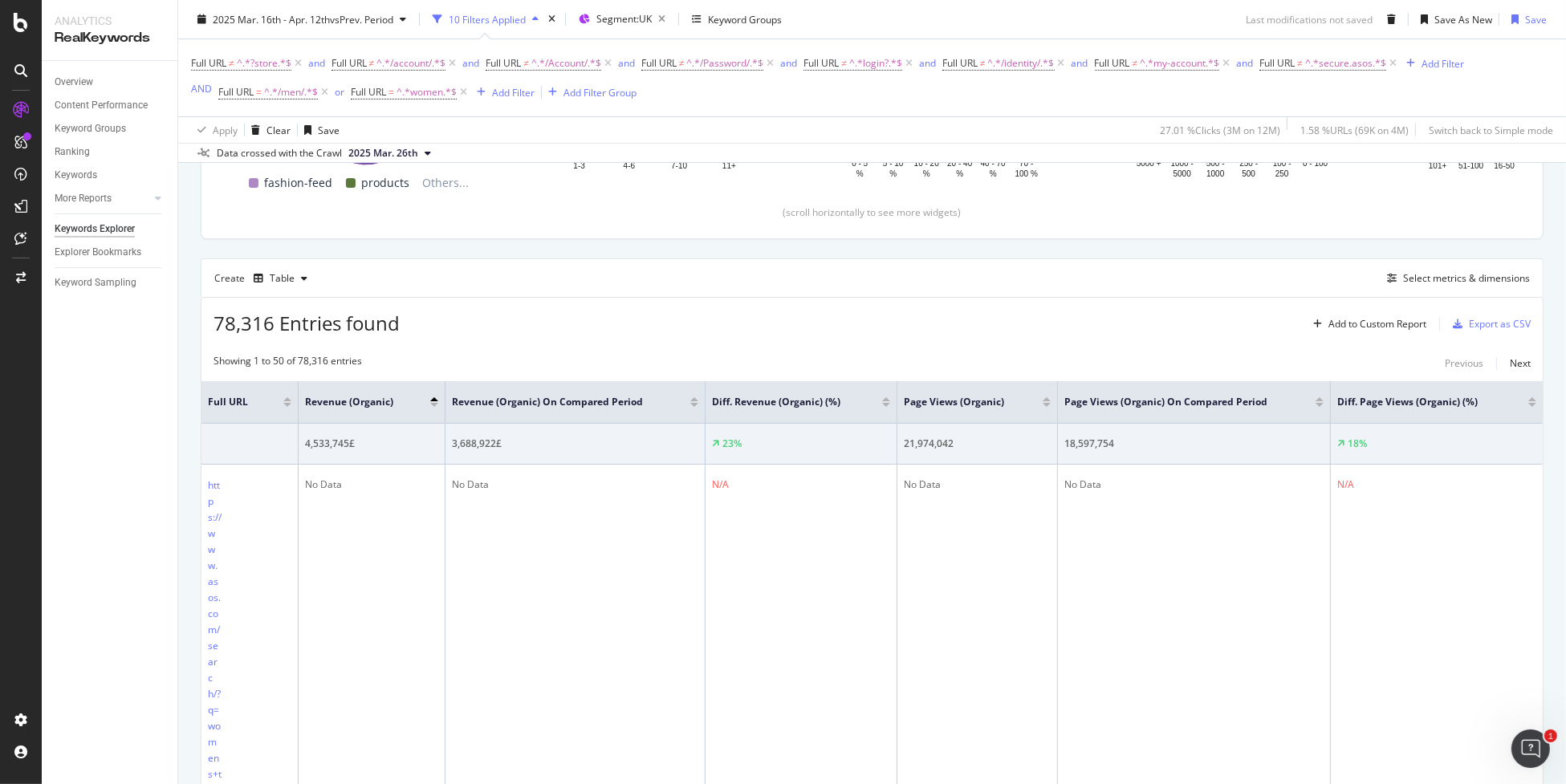 click at bounding box center [434, 404] 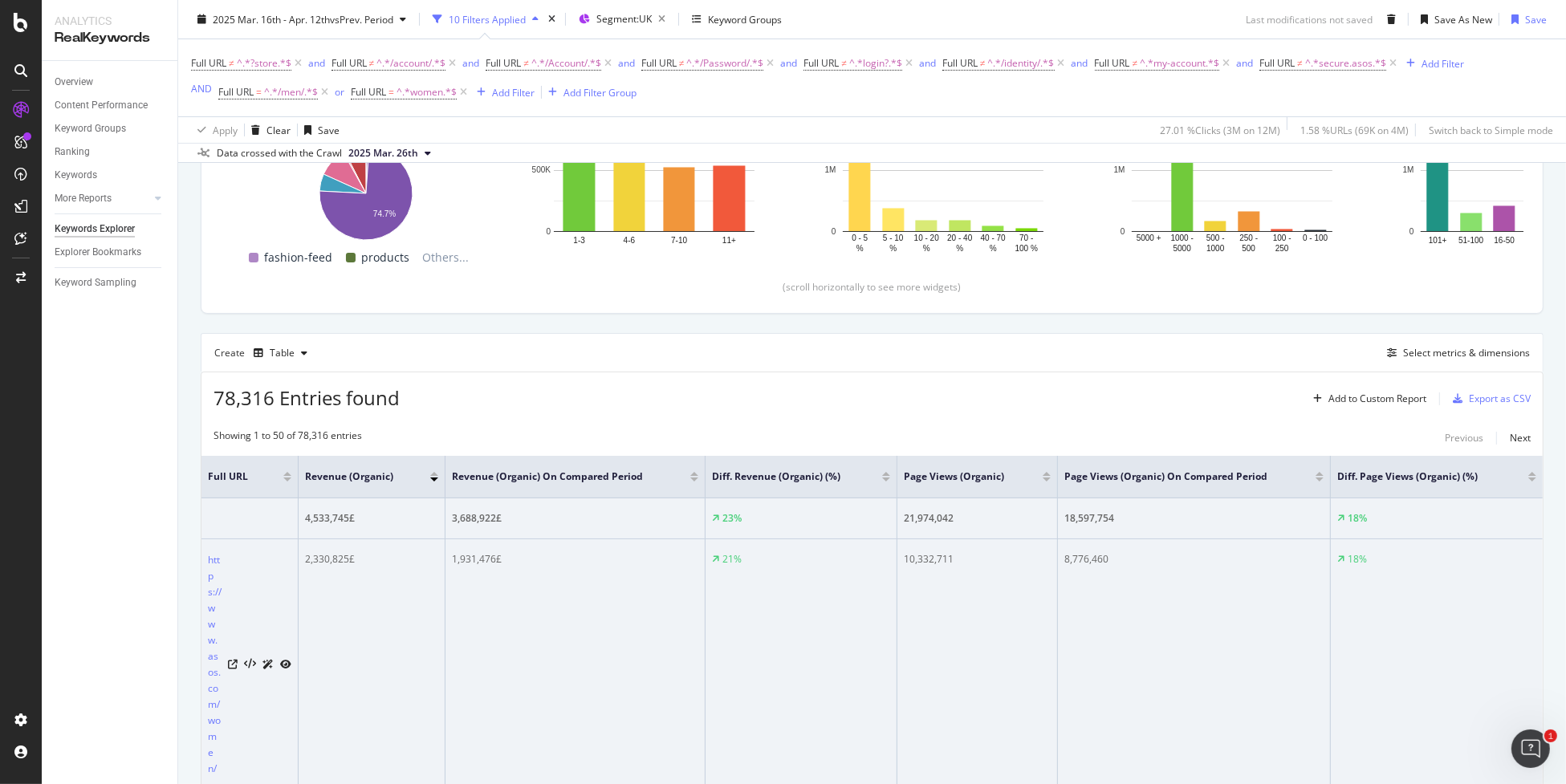 scroll, scrollTop: 323, scrollLeft: 0, axis: vertical 